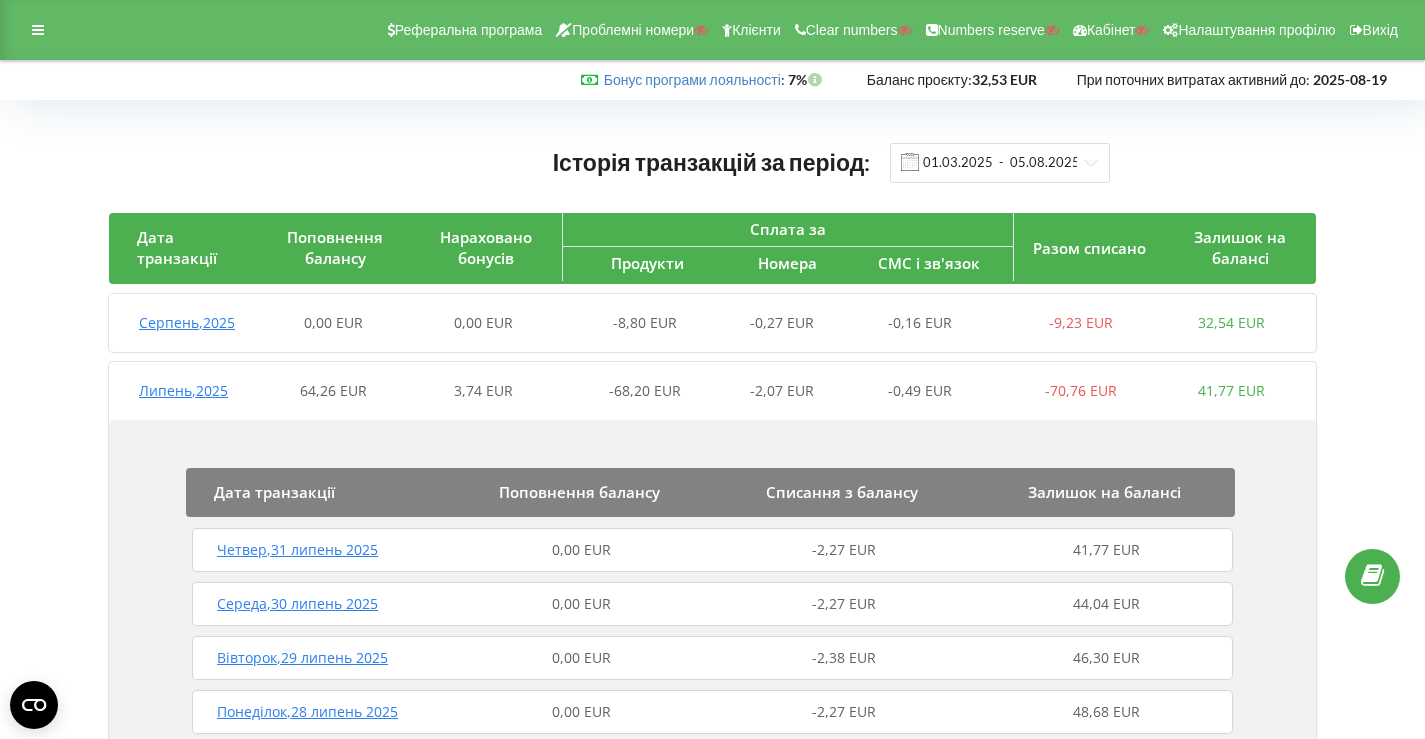 scroll, scrollTop: 722, scrollLeft: 0, axis: vertical 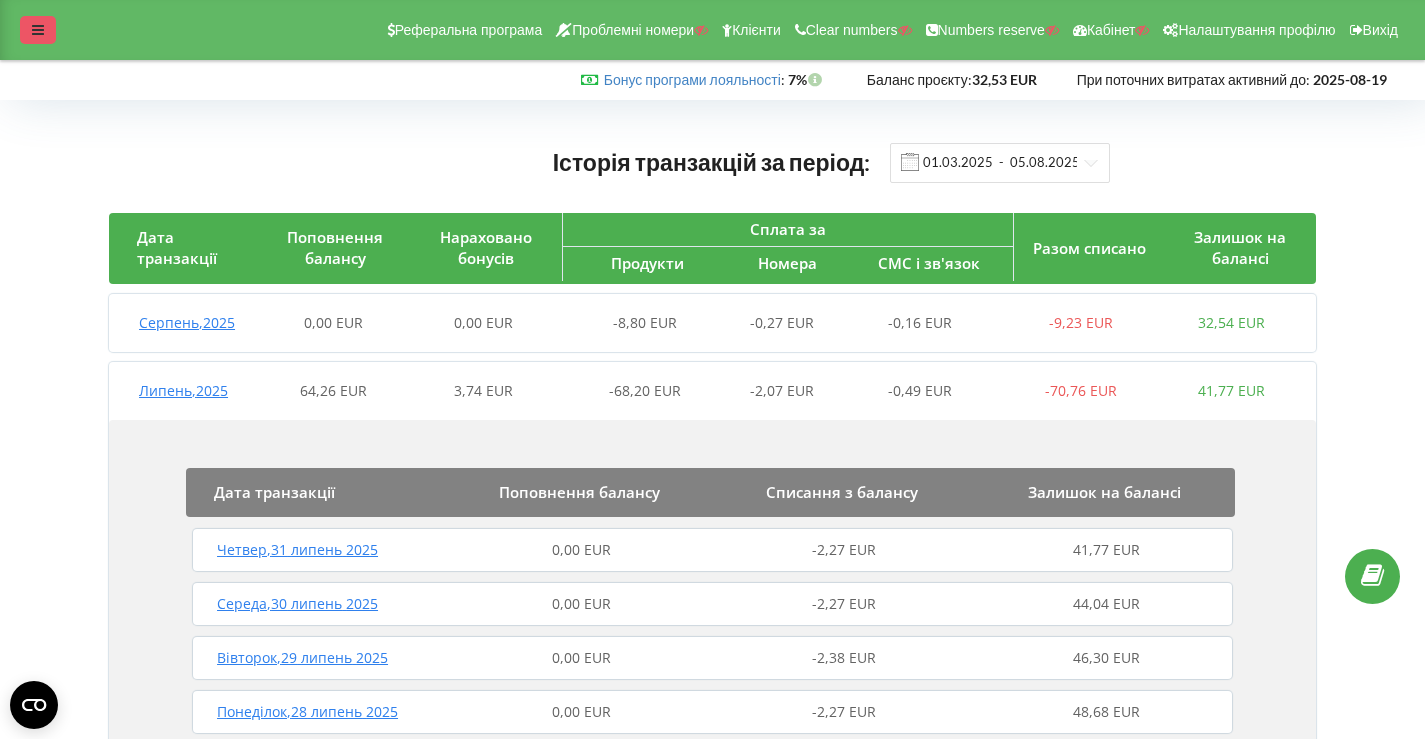 click at bounding box center (38, 30) 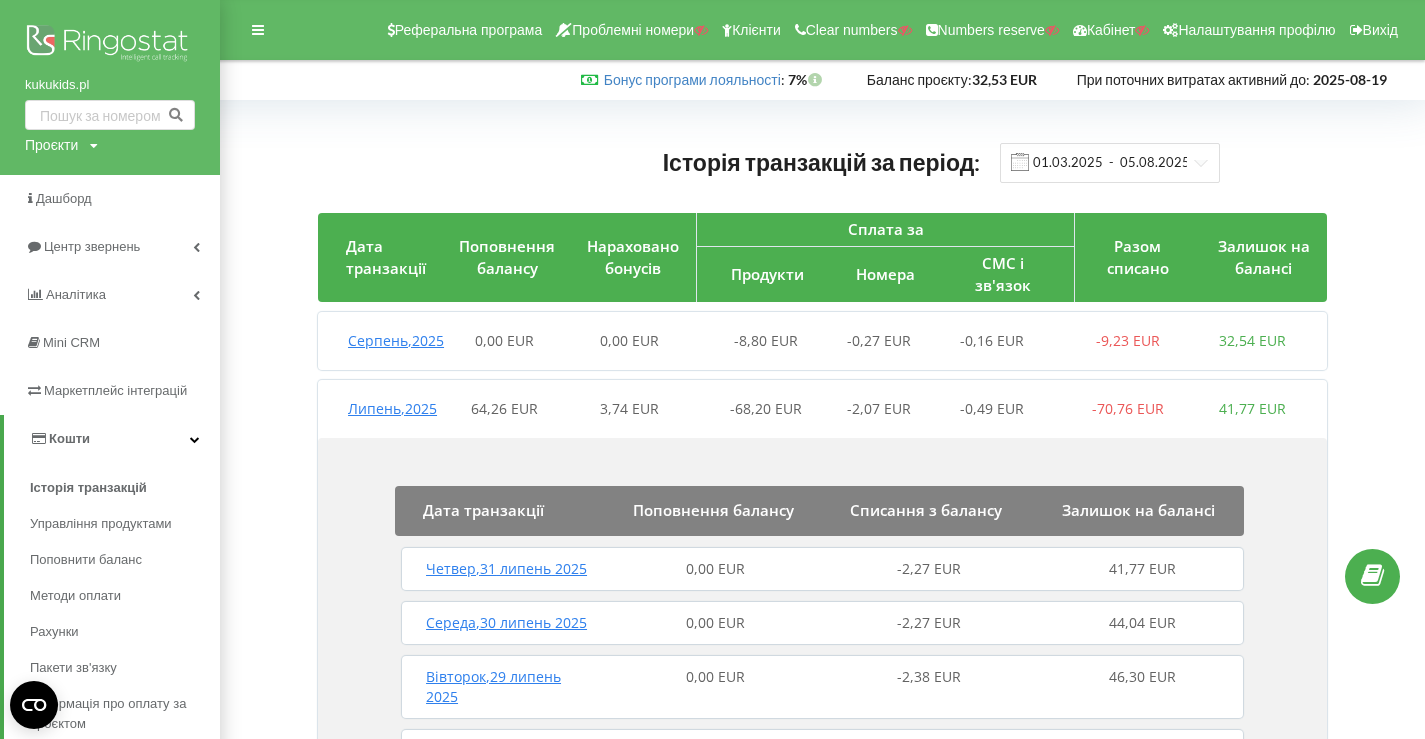click at bounding box center (110, 45) 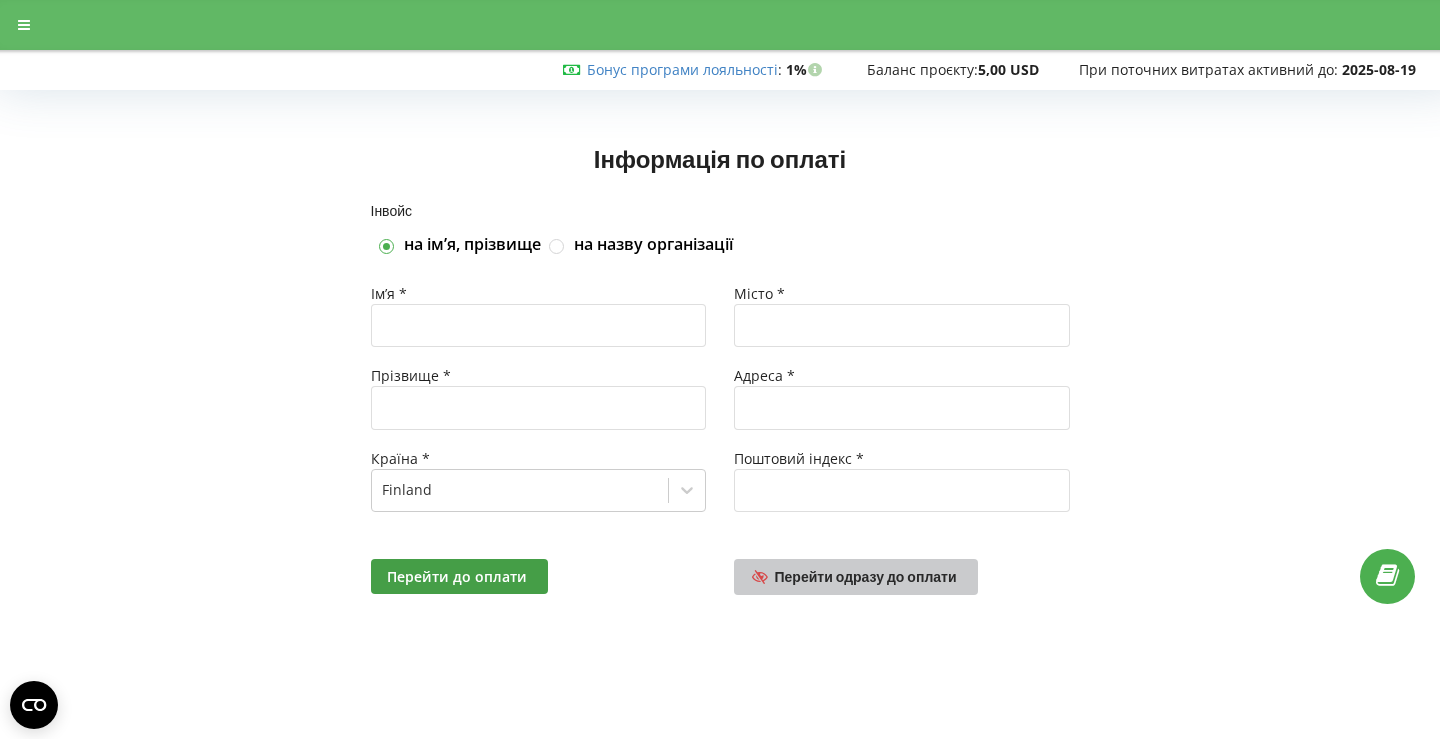 scroll, scrollTop: 0, scrollLeft: 0, axis: both 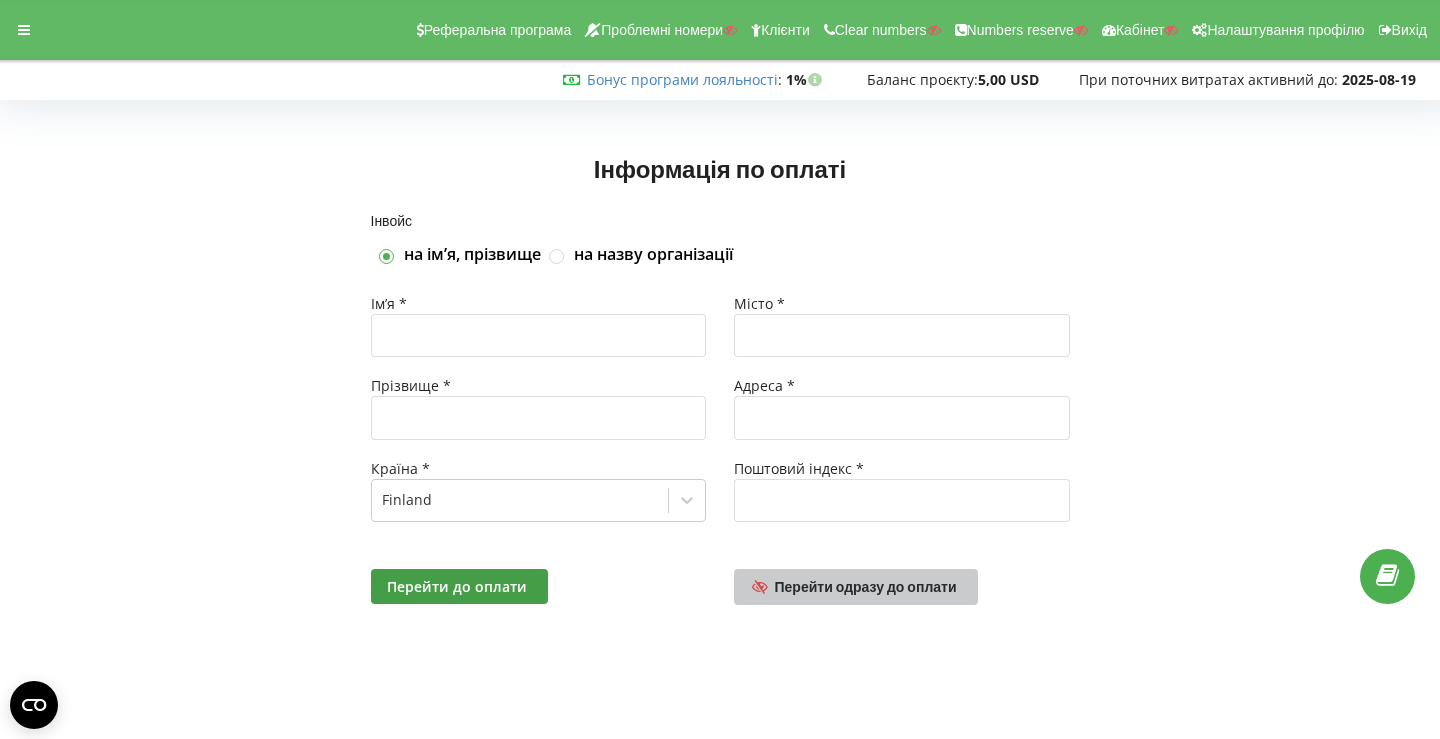 click on "Перейти одразу до оплати" at bounding box center [856, 587] 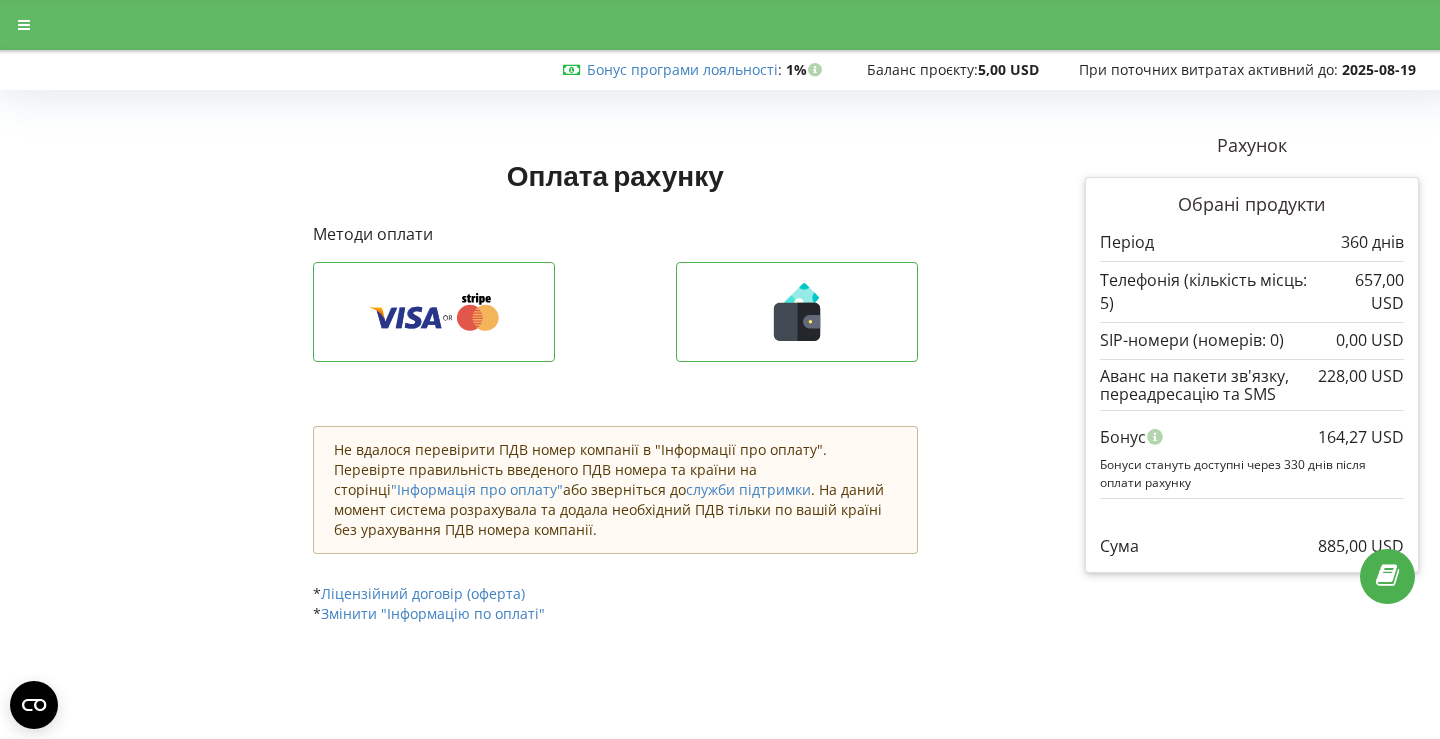 scroll, scrollTop: 0, scrollLeft: 0, axis: both 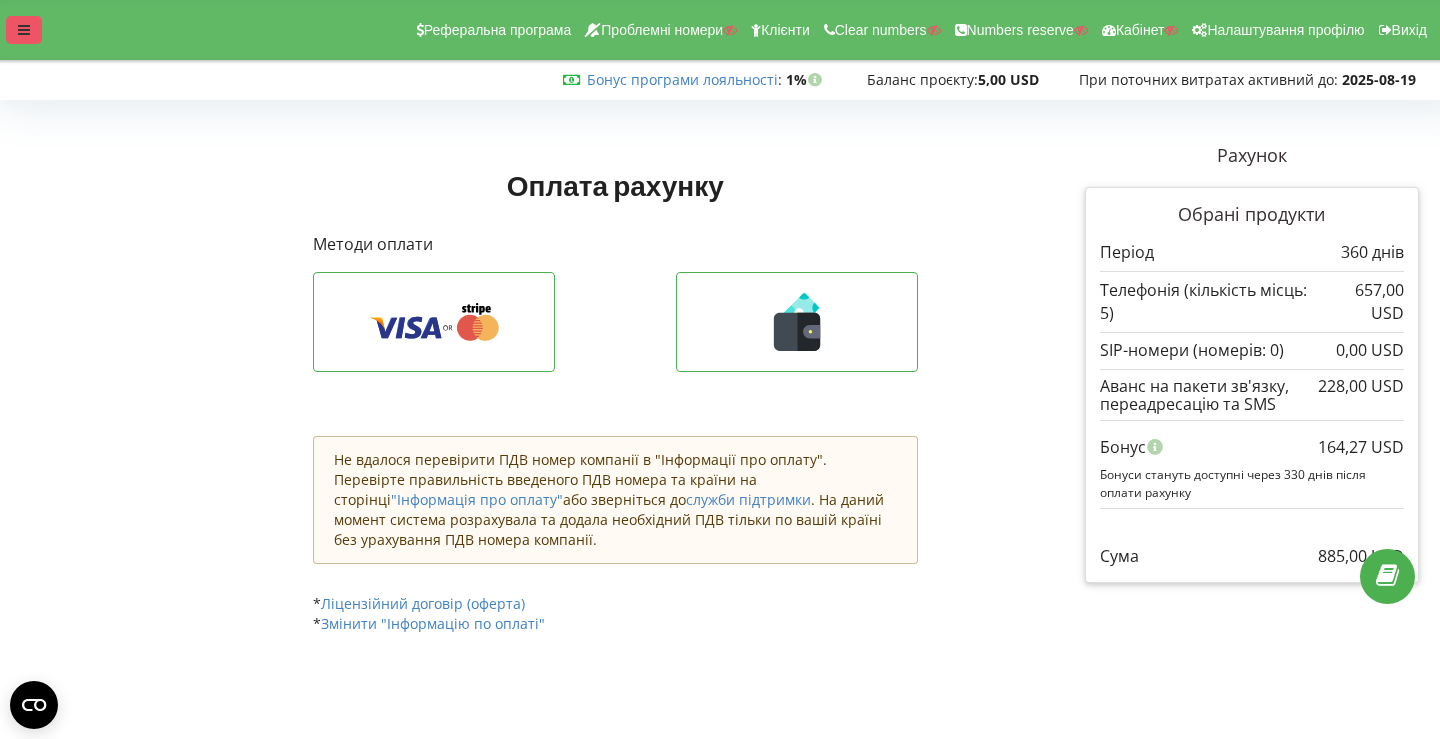 click at bounding box center [24, 30] 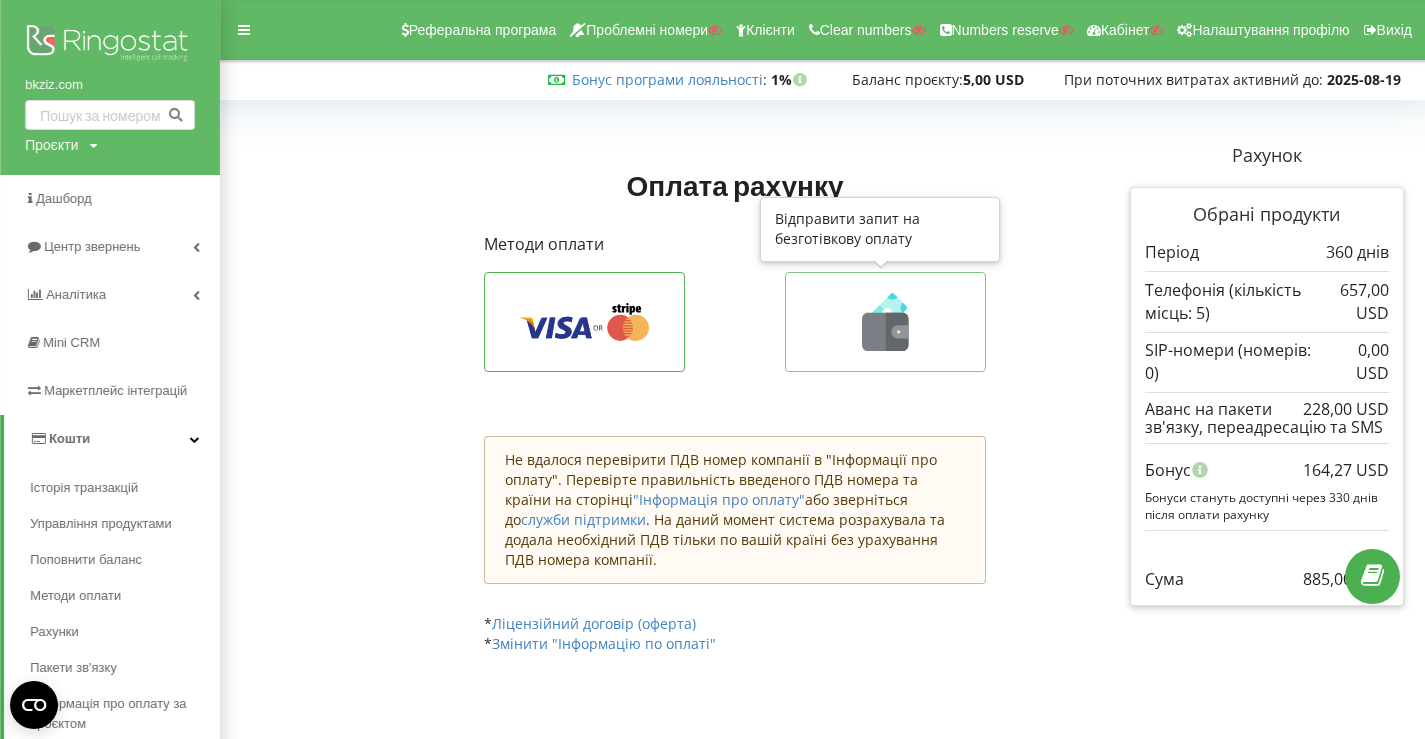 click 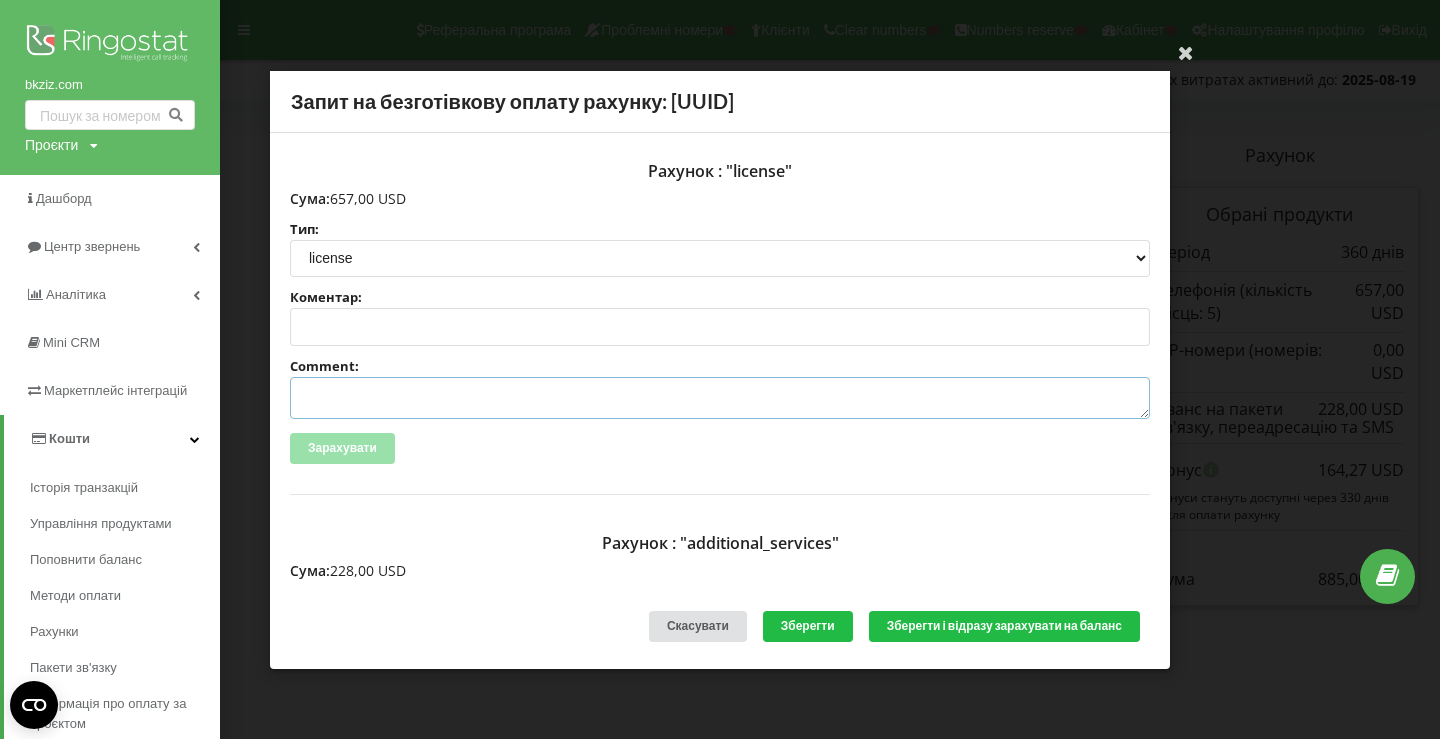 click on "Comment:" at bounding box center [720, 398] 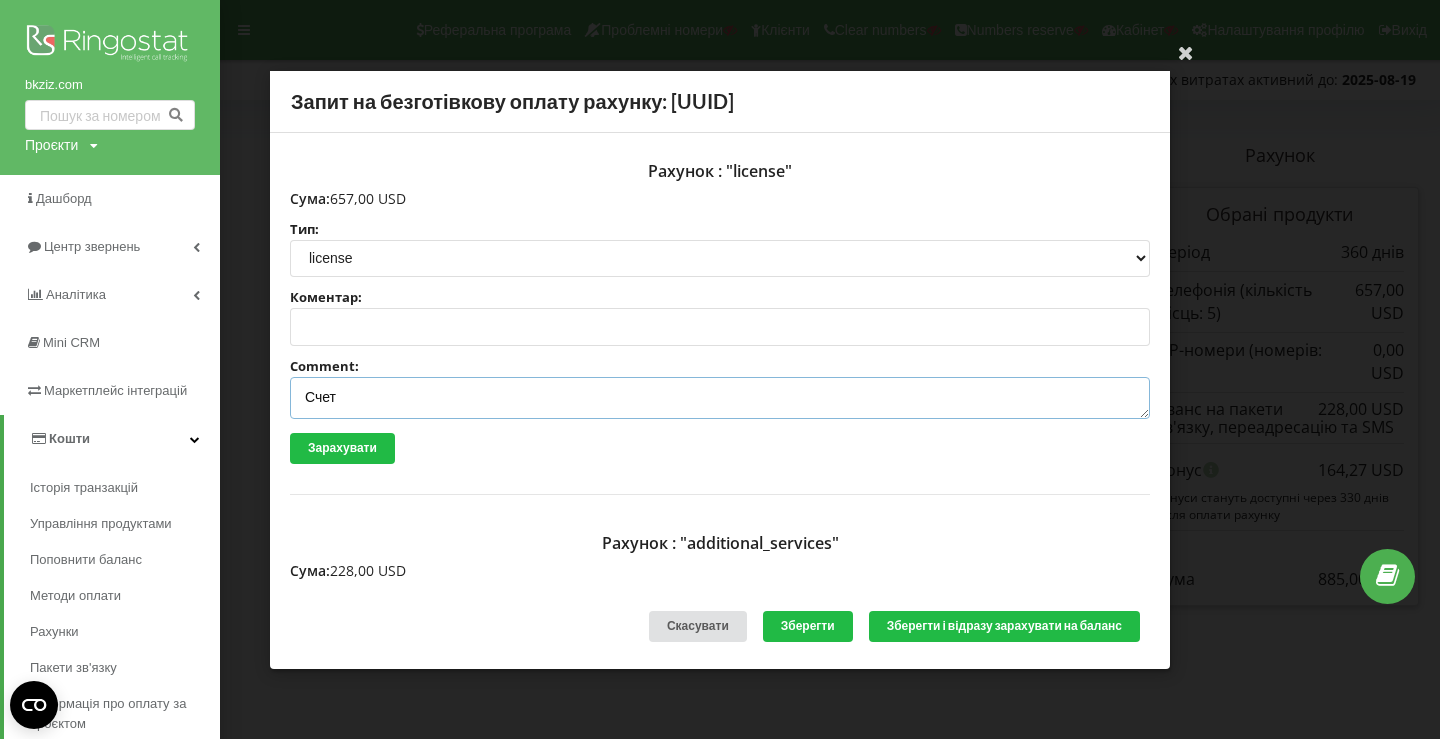 paste on "№R-05157 від 28.07.2025" 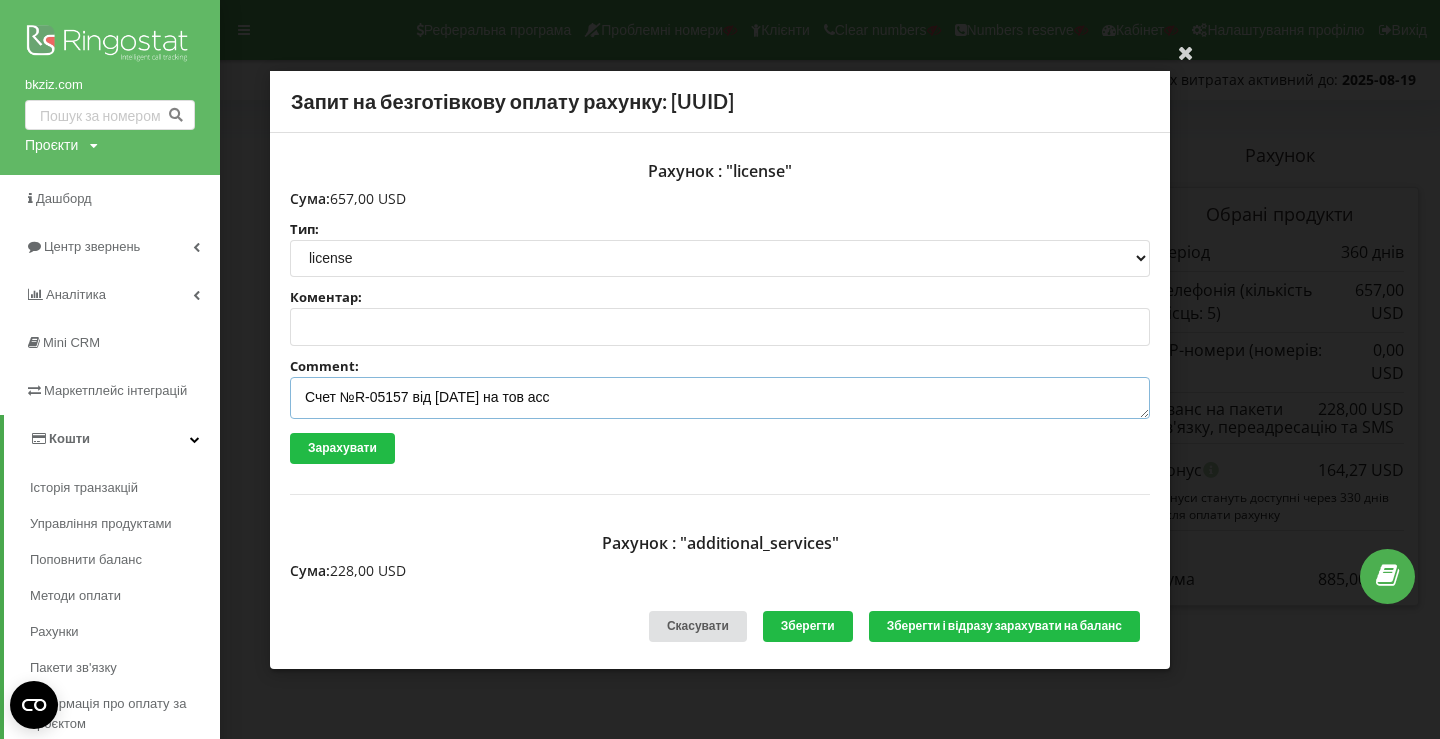 scroll, scrollTop: 421, scrollLeft: 0, axis: vertical 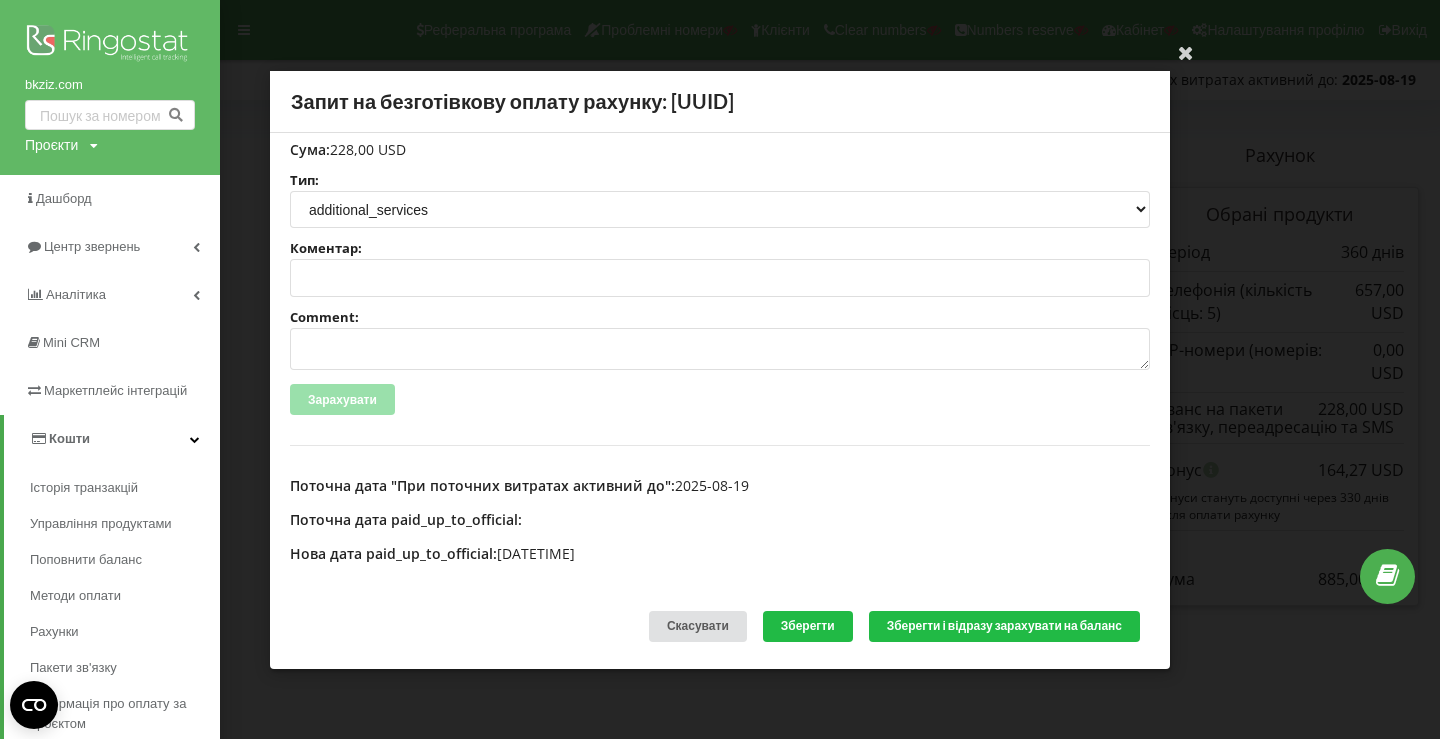type on "Счет №R-05157 від 28.07.2025 на тов асс" 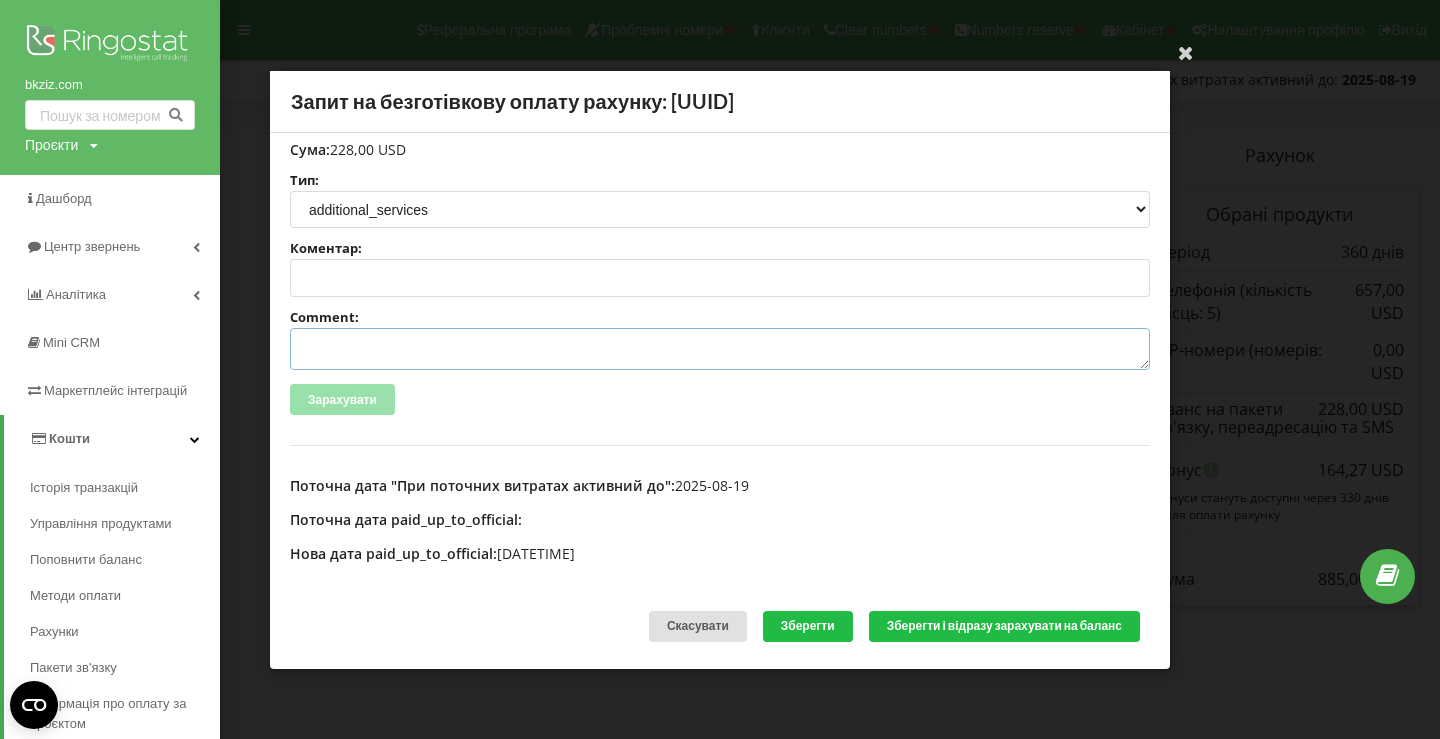 click on "Comment:" at bounding box center (720, 349) 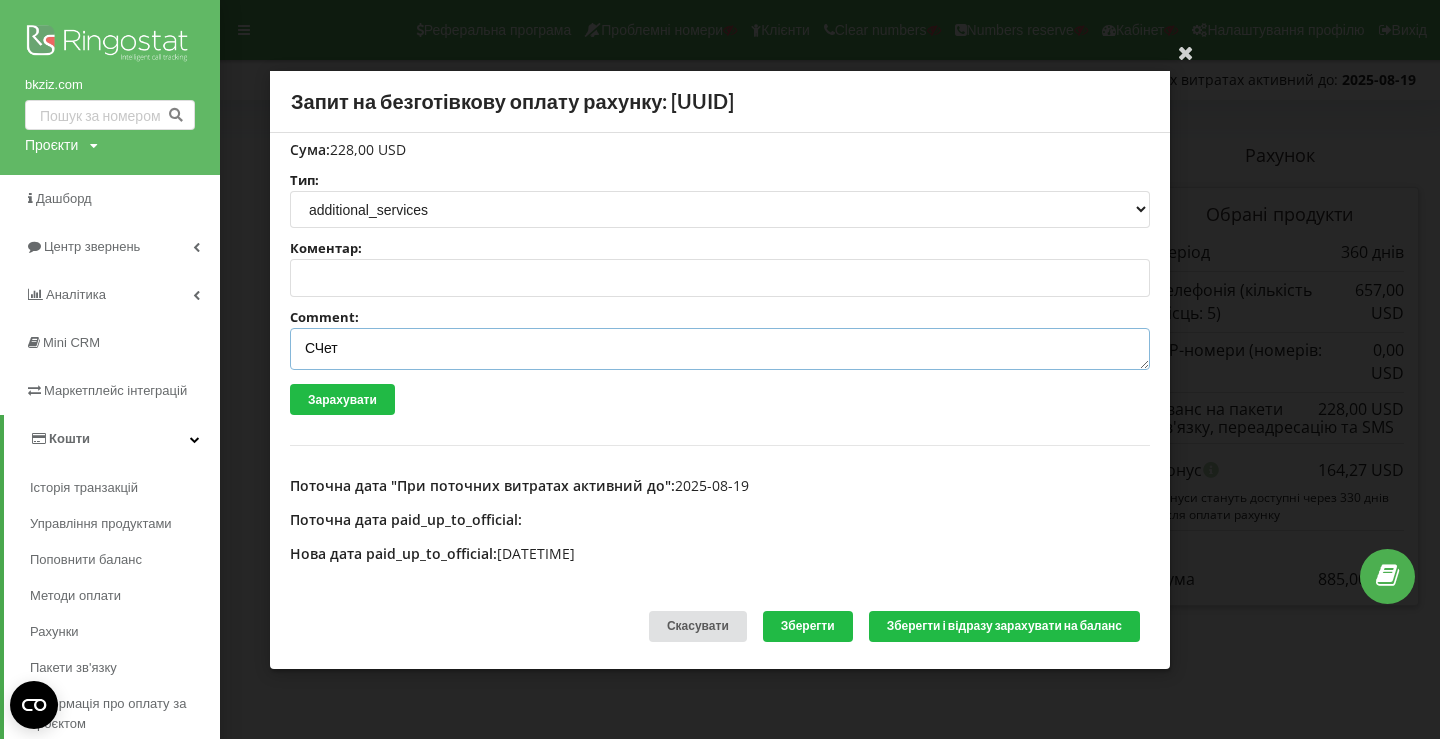 click on "СЧет" at bounding box center [720, 349] 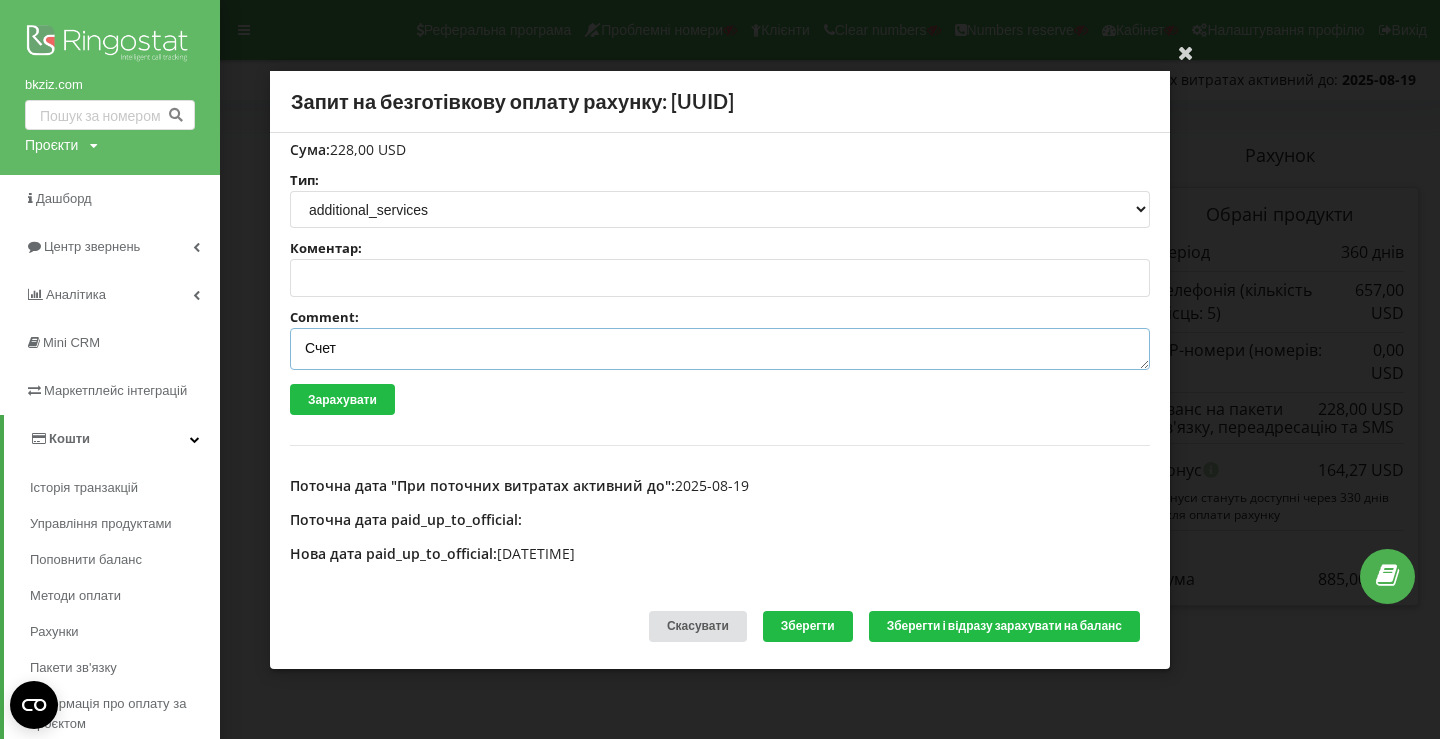 click on "Счет" at bounding box center (720, 349) 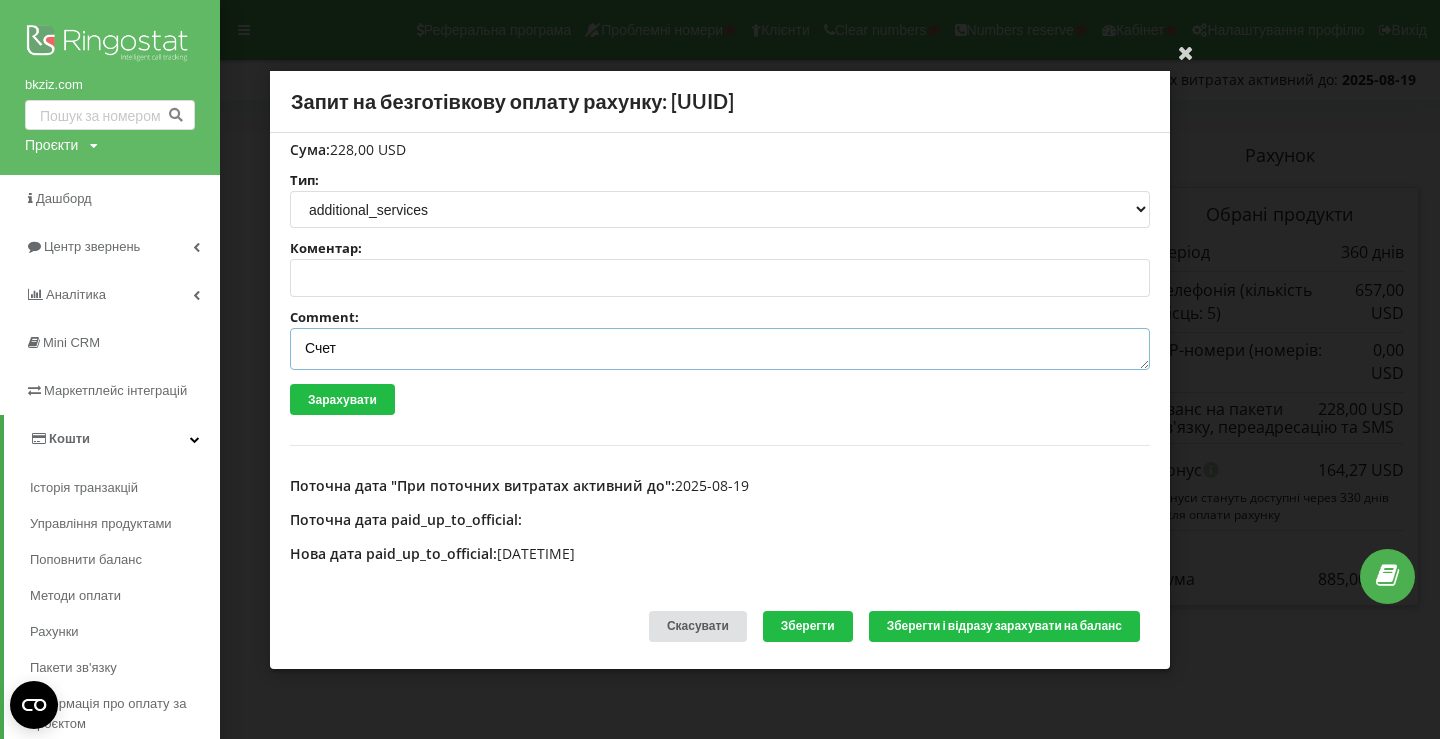 paste on "№R-05158 від 28.07.2025" 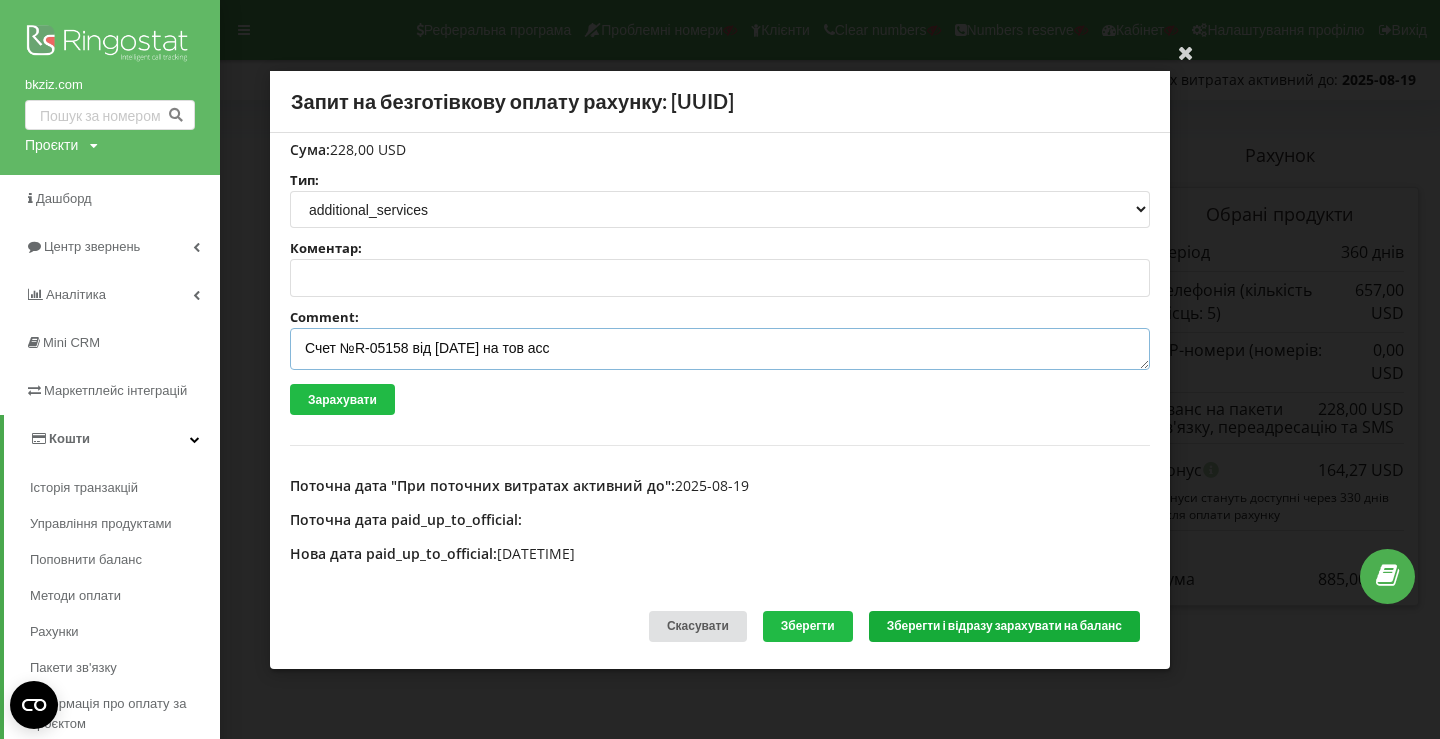 type on "Счет №R-05158 від 28.07.2025 на тов асс" 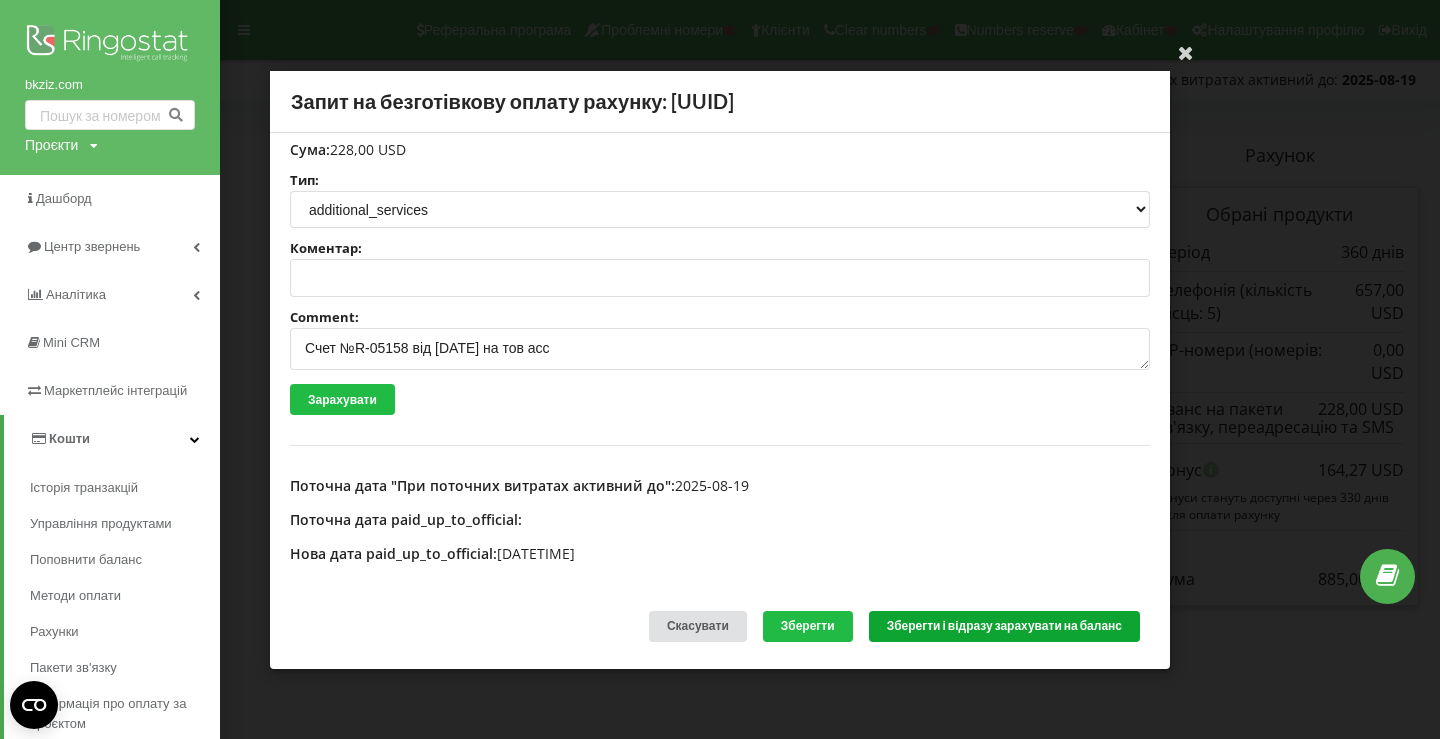 click on "Зберегти і відразу зарахувати на баланс" at bounding box center [1004, 626] 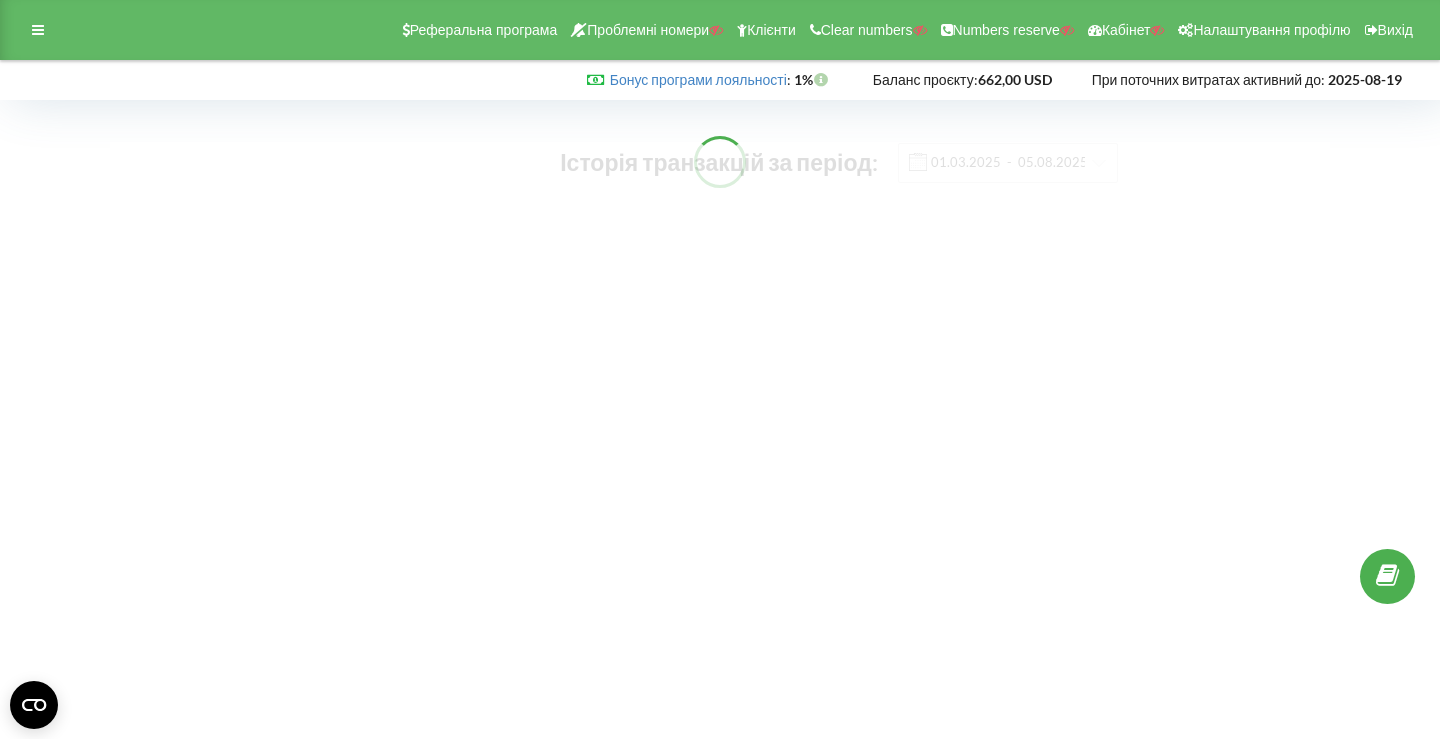scroll, scrollTop: 0, scrollLeft: 0, axis: both 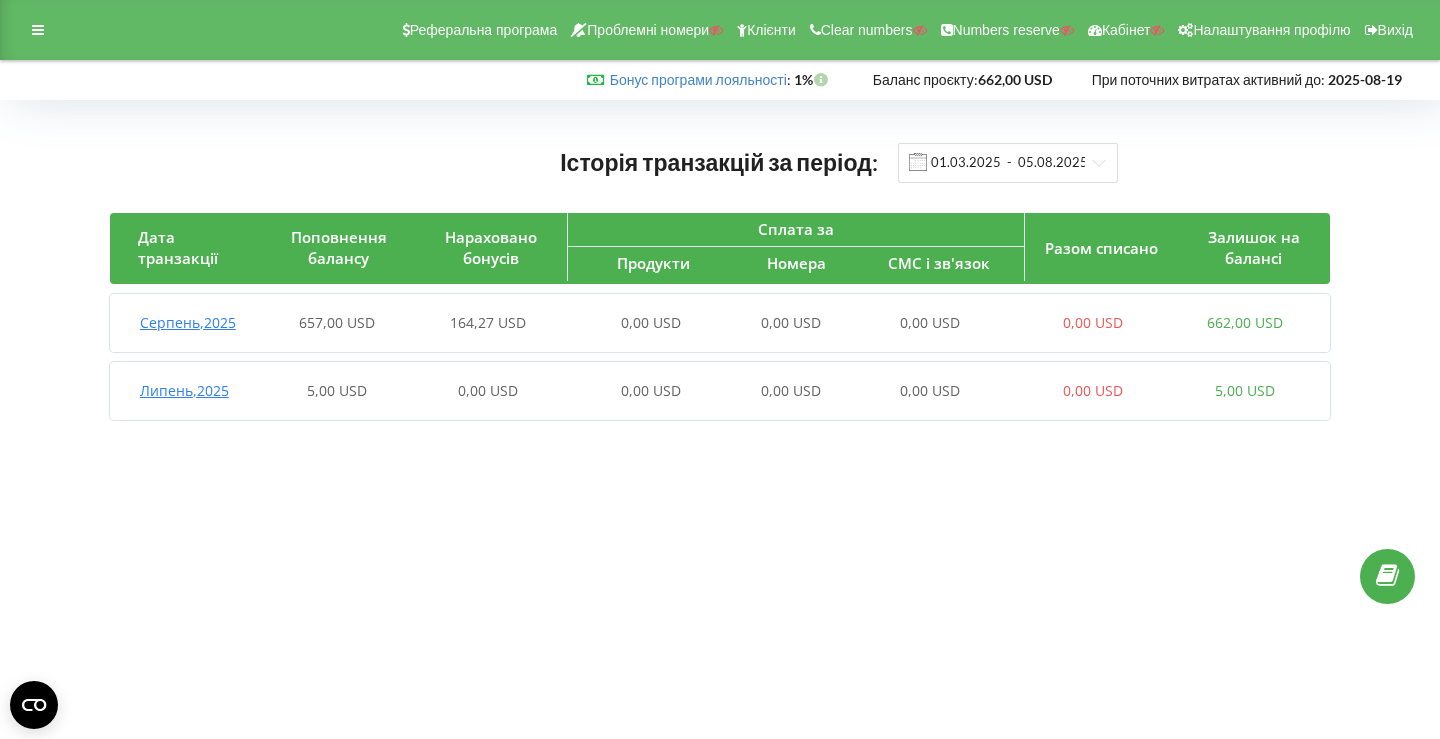 click on "164,27 USD" at bounding box center (488, 322) 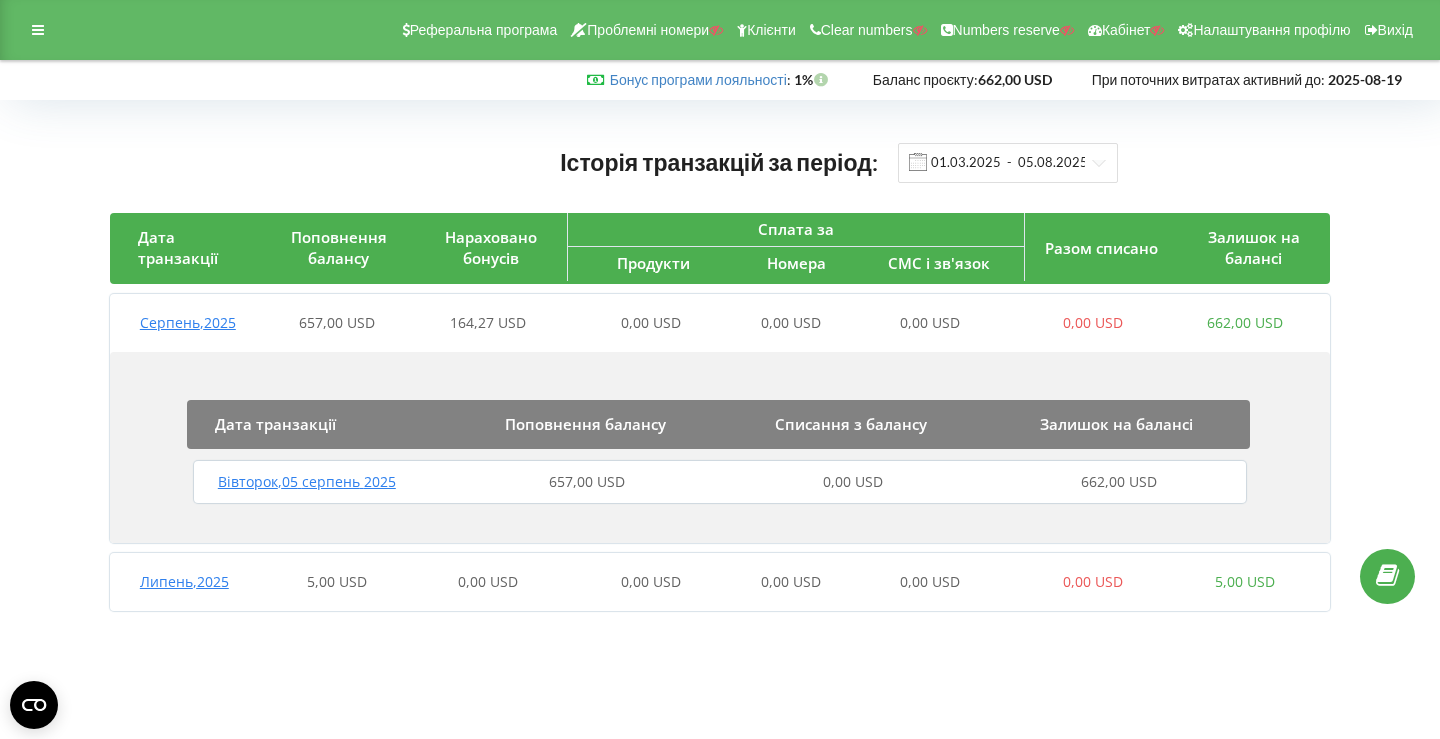 click on "657,00 USD" at bounding box center [587, 482] 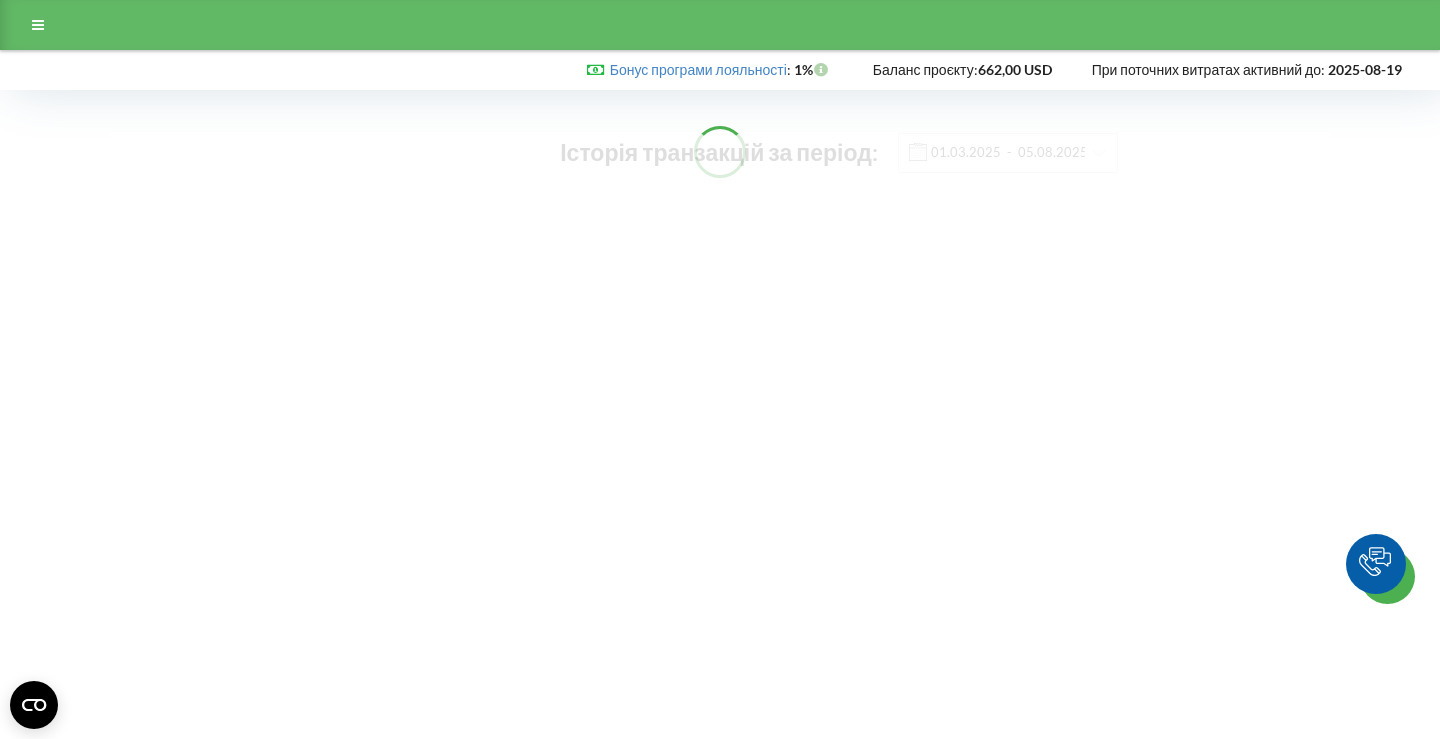scroll, scrollTop: 0, scrollLeft: 0, axis: both 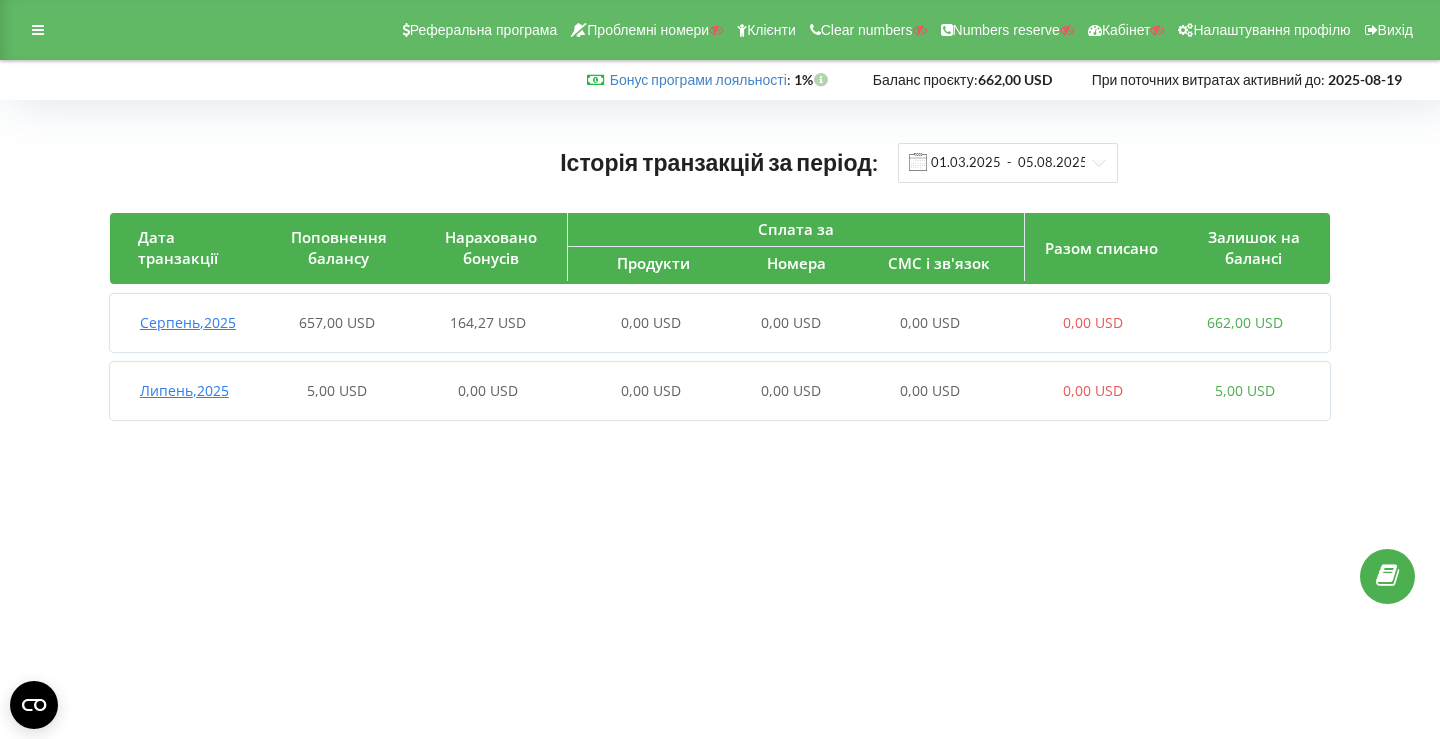 click on "657,00 USD" at bounding box center (336, 323) 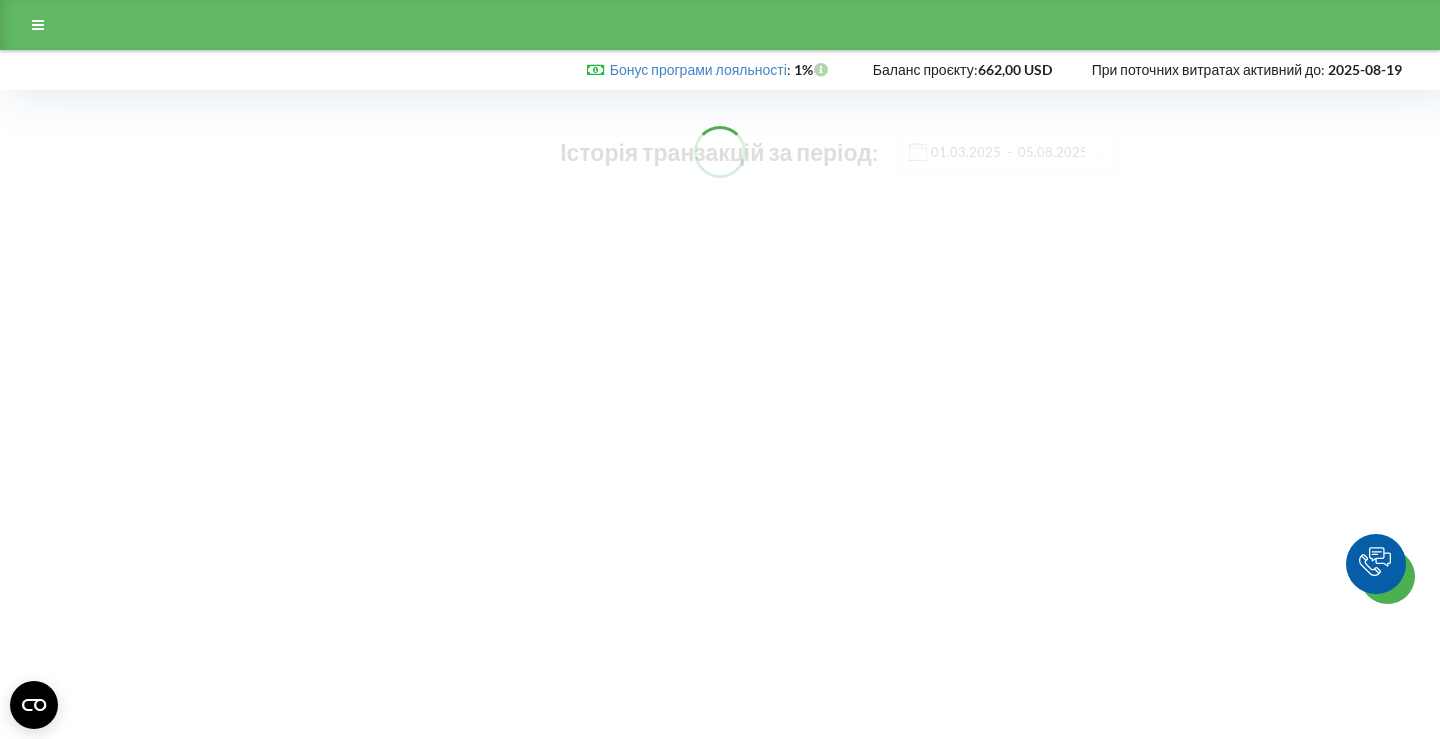 scroll, scrollTop: 0, scrollLeft: 0, axis: both 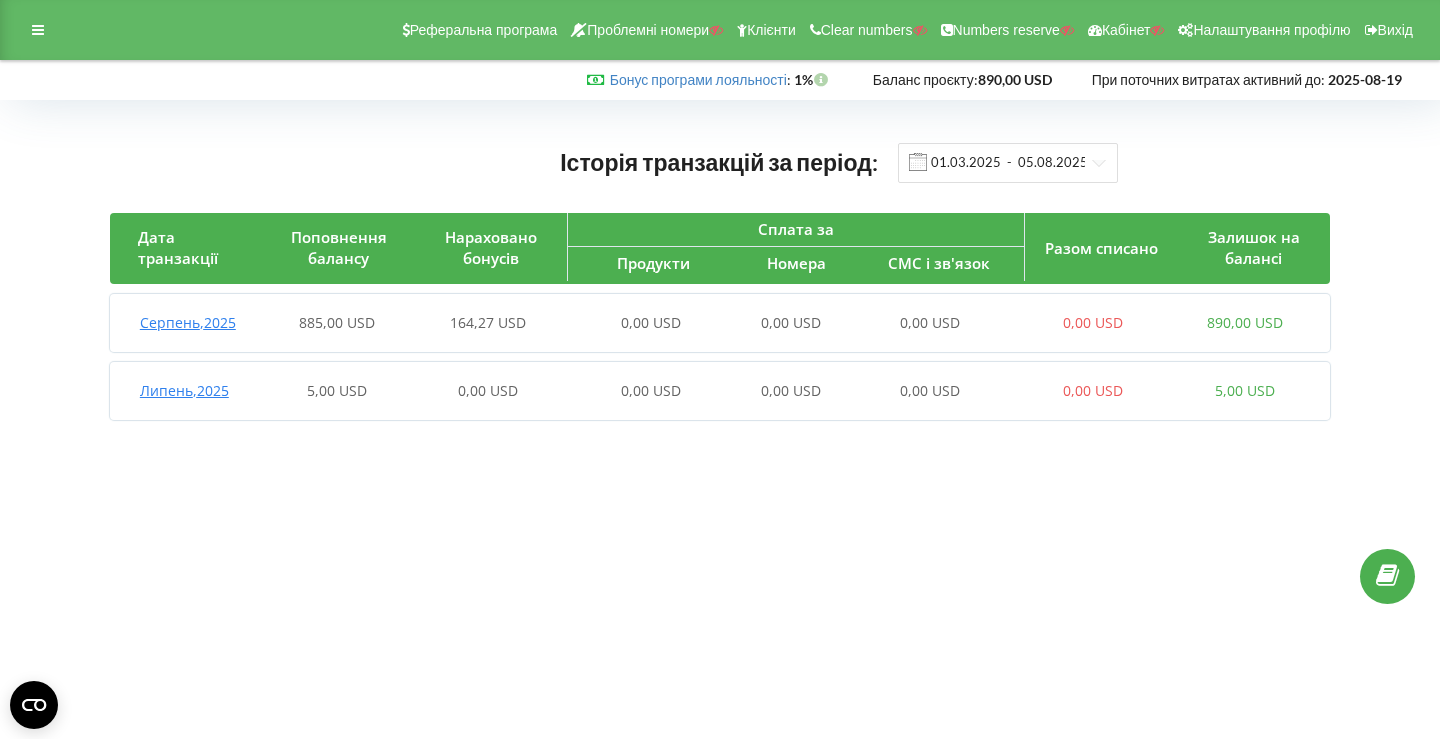 click on "Серпень ,  2025 885,00 USD 164,27 USD 0,00 USD 0,00 USD 0,00 USD 0,00 USD 890,00 USD" at bounding box center [715, 323] 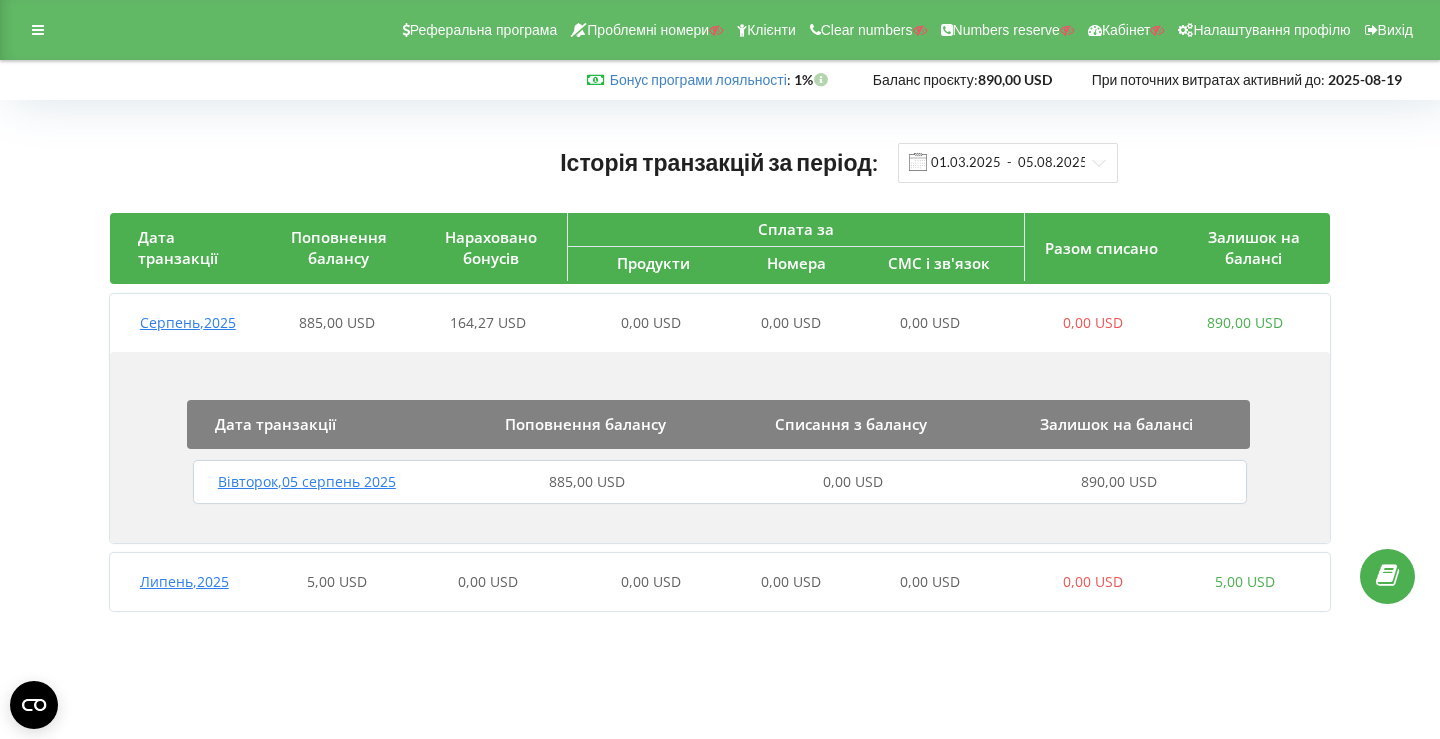 click on "885,00 USD" at bounding box center [587, 482] 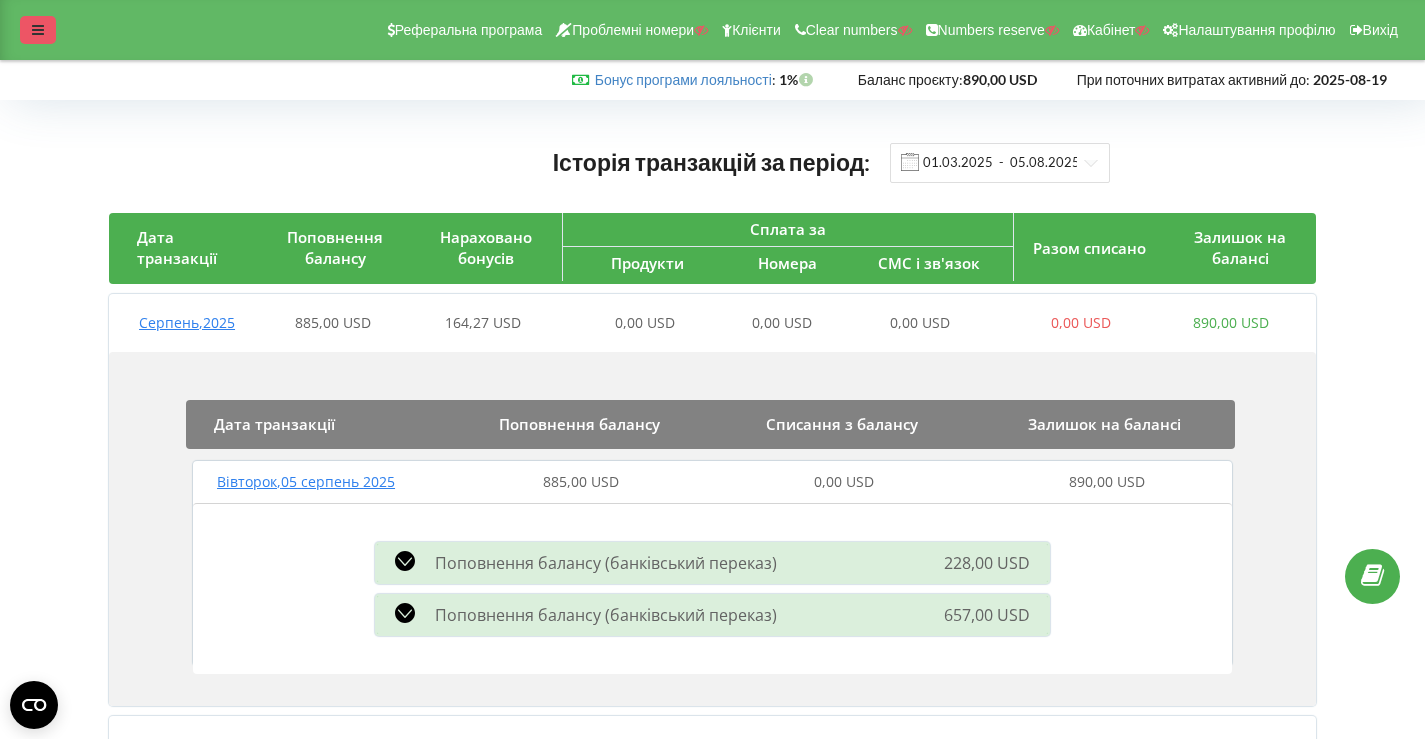 click at bounding box center [38, 30] 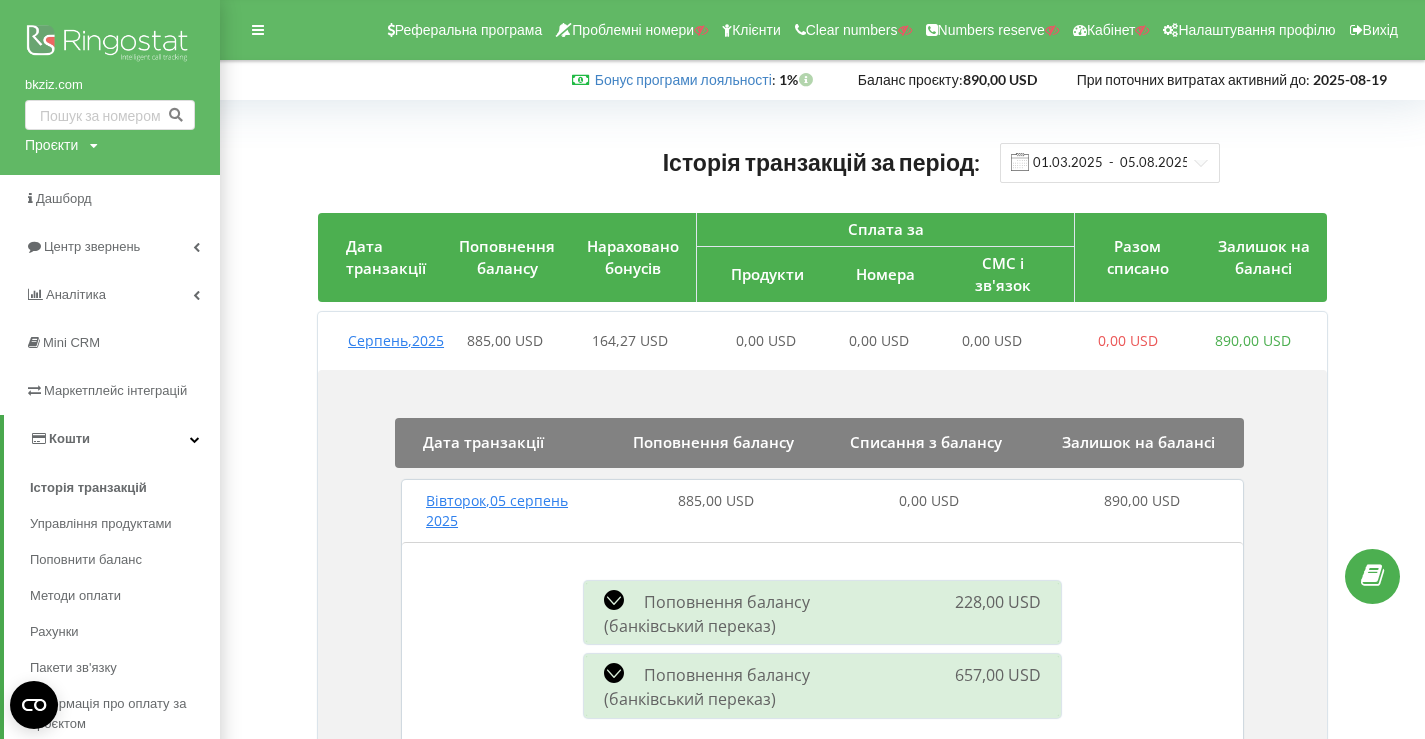 click at bounding box center (110, 45) 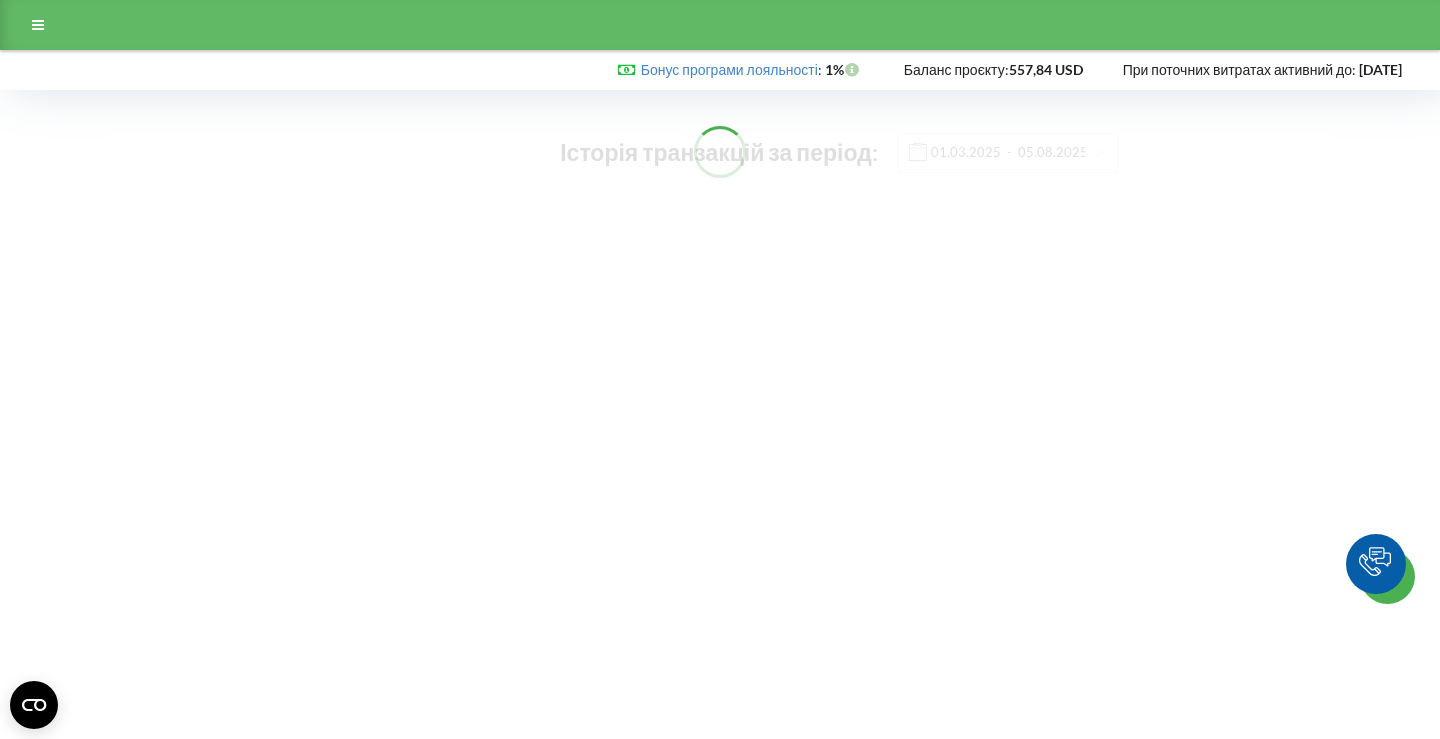 scroll, scrollTop: 0, scrollLeft: 0, axis: both 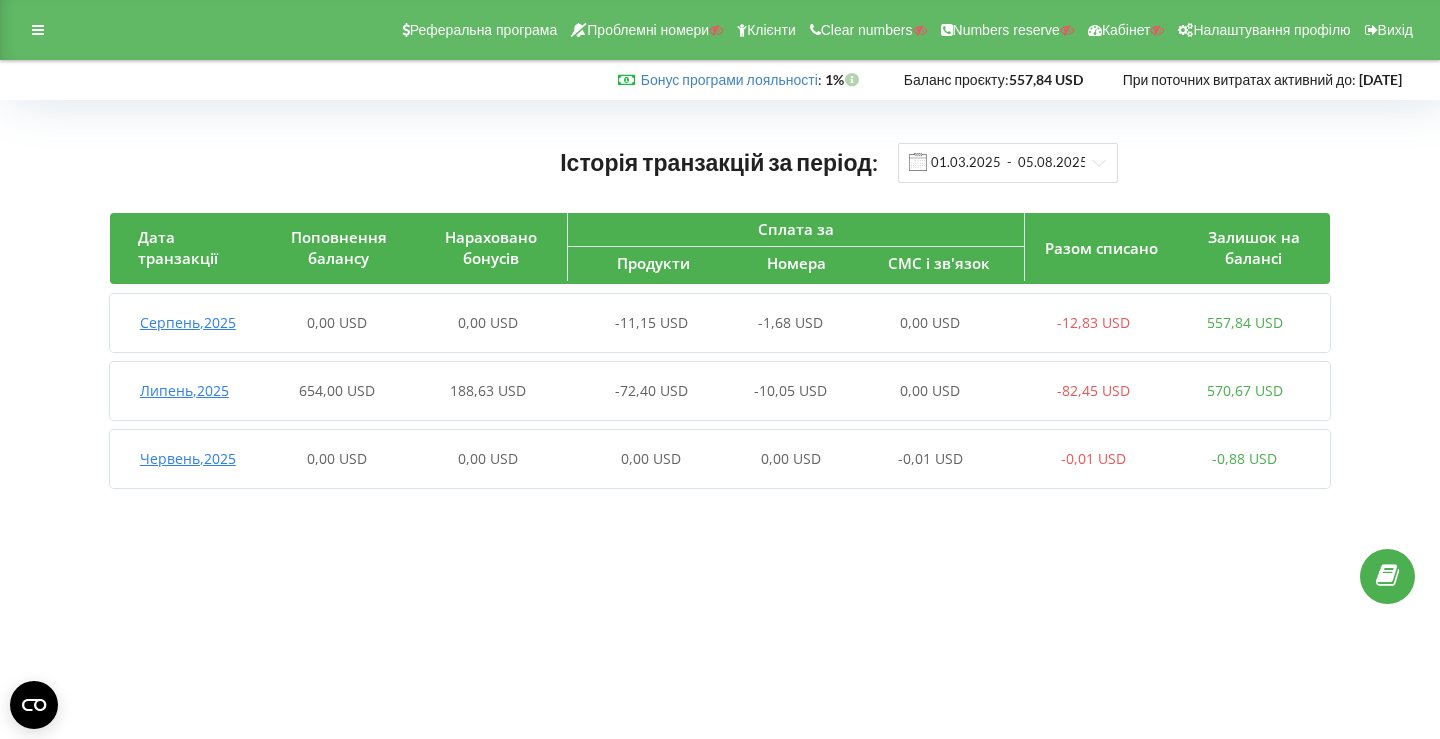 click on "188,63 USD" at bounding box center [488, 390] 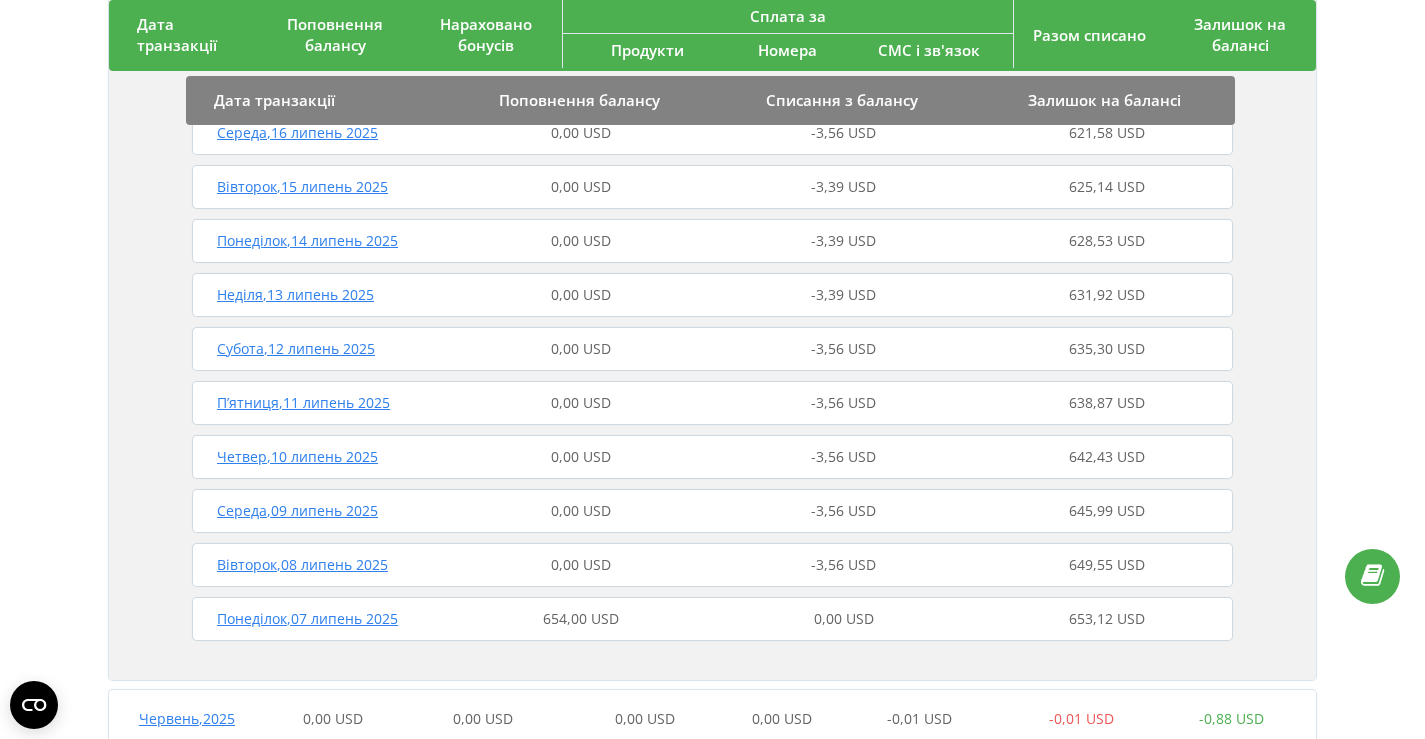 scroll, scrollTop: 1269, scrollLeft: 0, axis: vertical 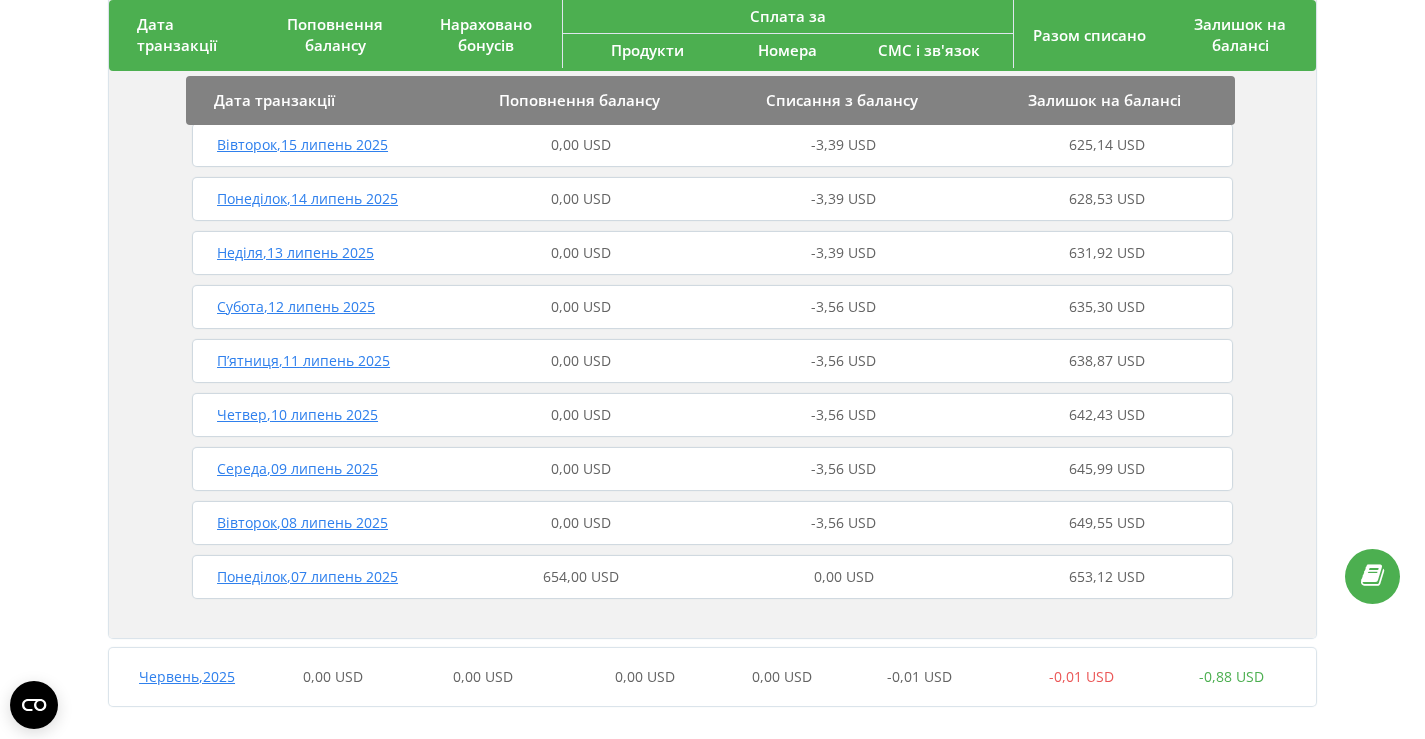 click on "654,00 USD" at bounding box center (581, 577) 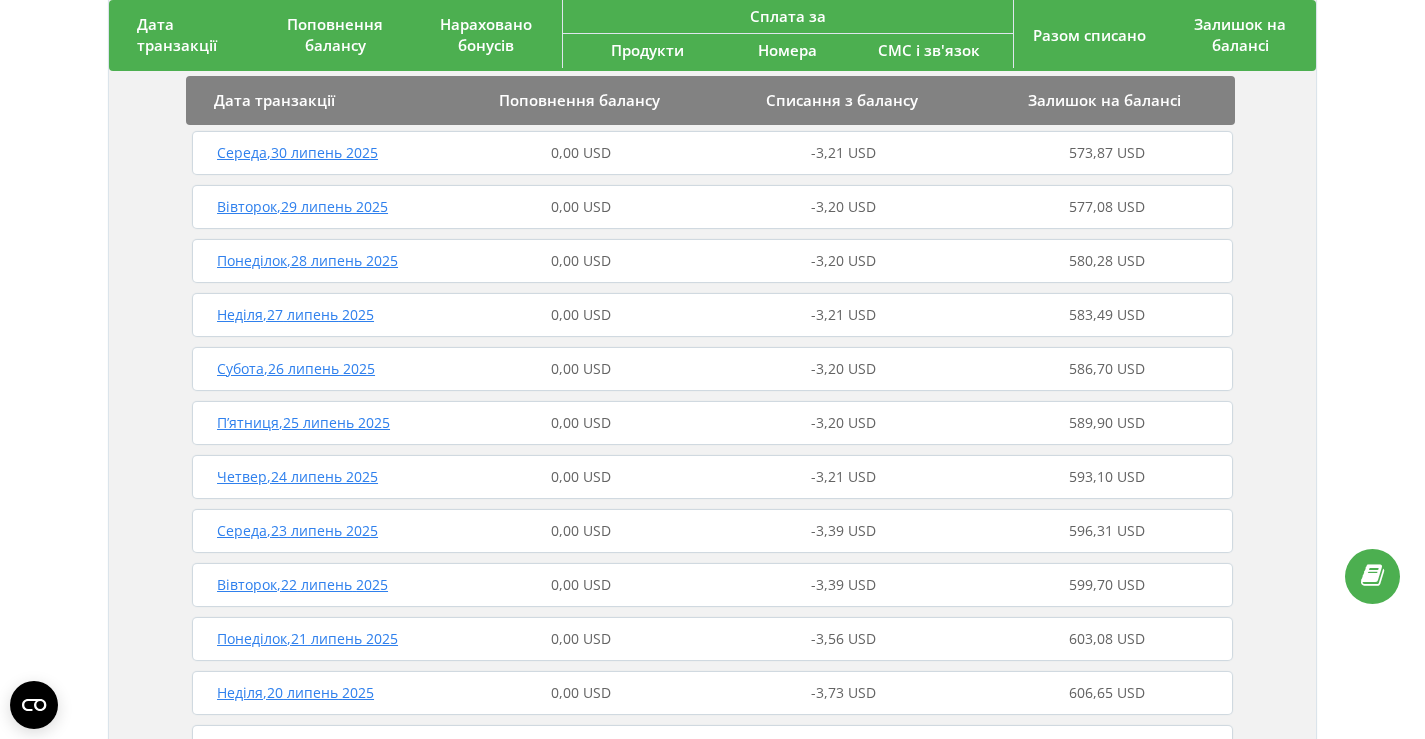 scroll, scrollTop: 0, scrollLeft: 0, axis: both 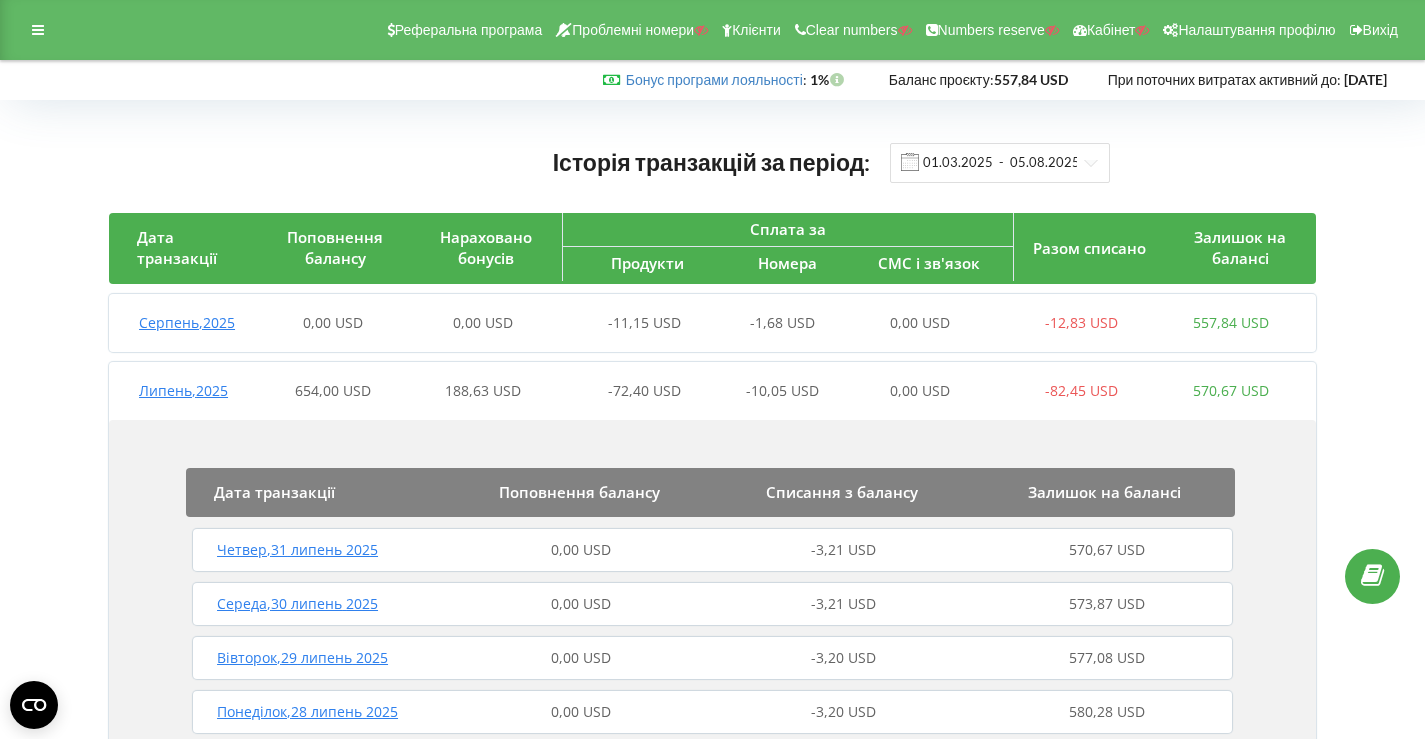 click on "Реферальна програма Проблемні номери Клієнти Clear numbers Numbers reserve Кабінет Налаштування профілю Вихід" at bounding box center [712, 30] 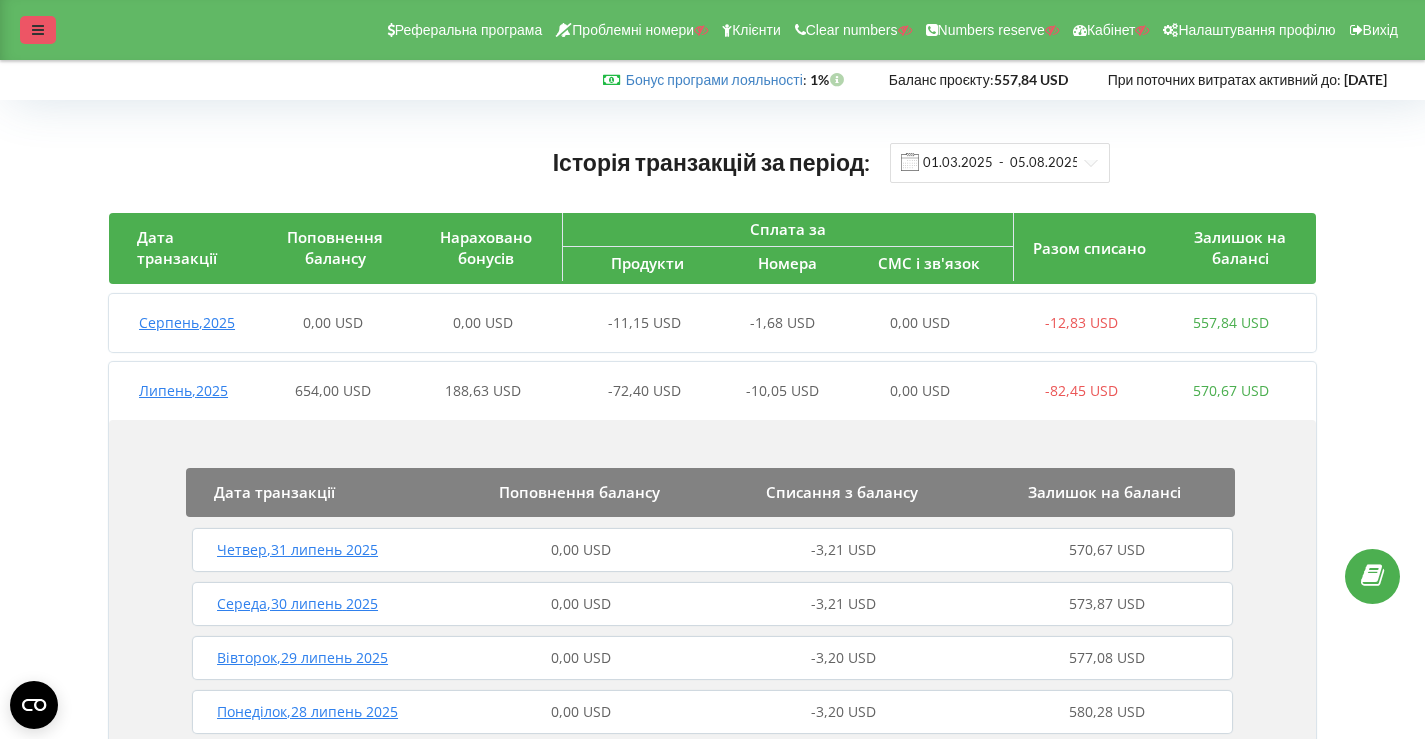 click at bounding box center (38, 30) 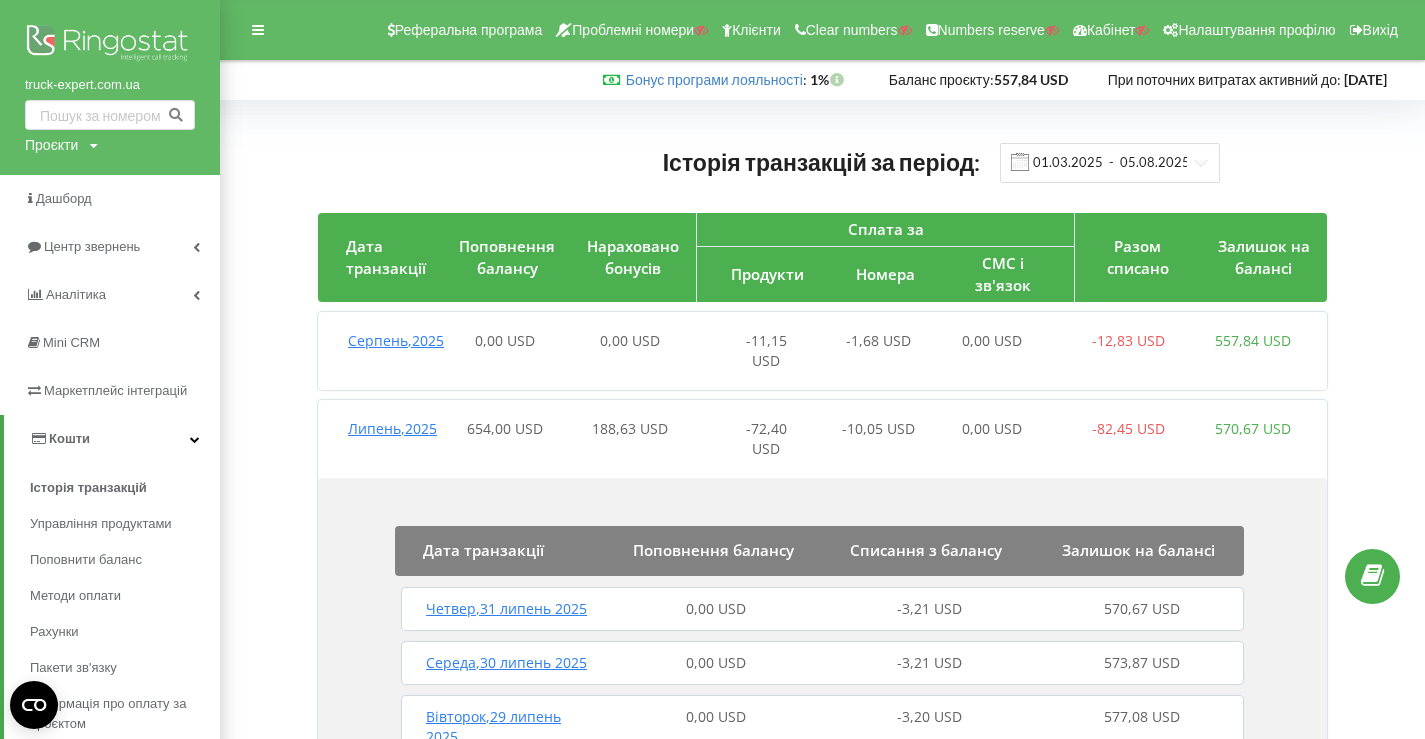 click at bounding box center [110, 45] 